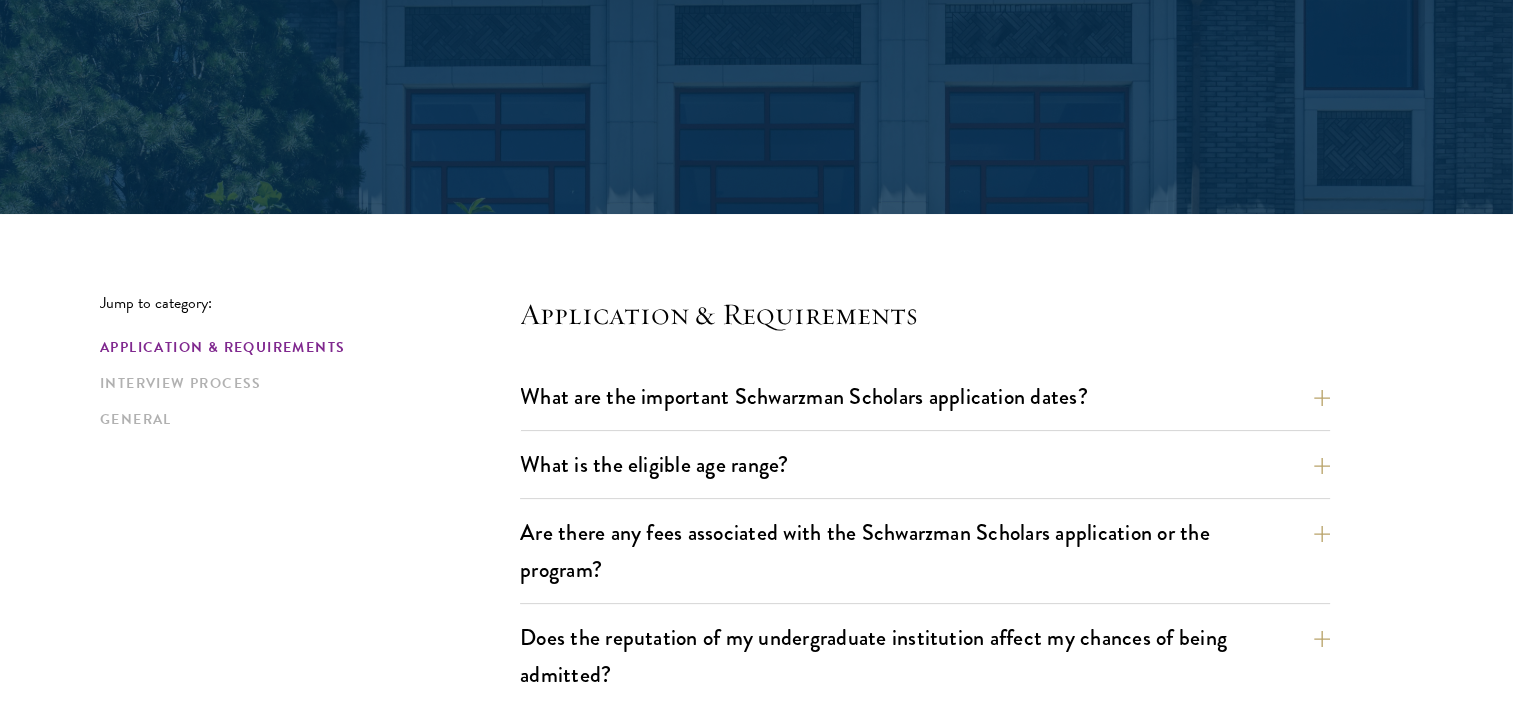 scroll, scrollTop: 300, scrollLeft: 0, axis: vertical 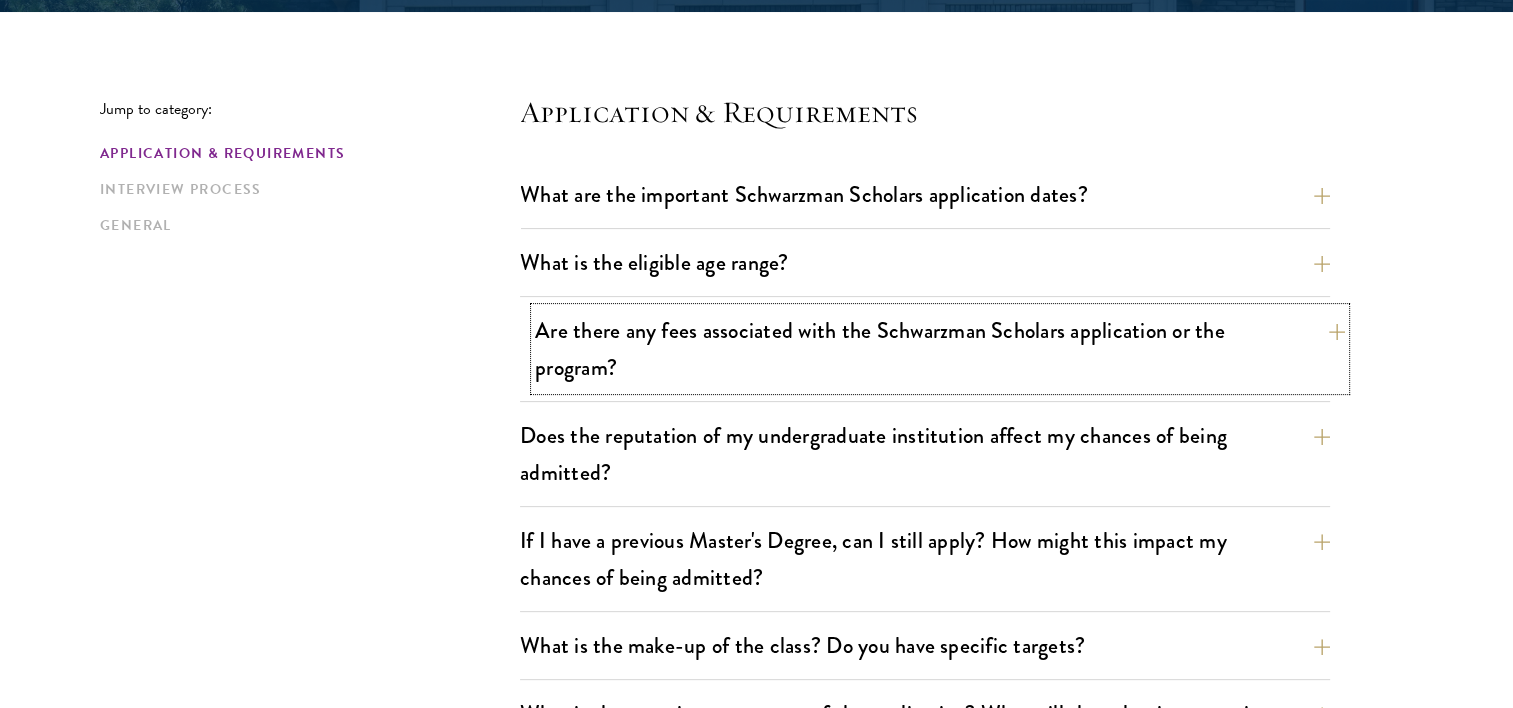 click on "Are there any fees associated with the Schwarzman Scholars application or the program?" at bounding box center (940, 349) 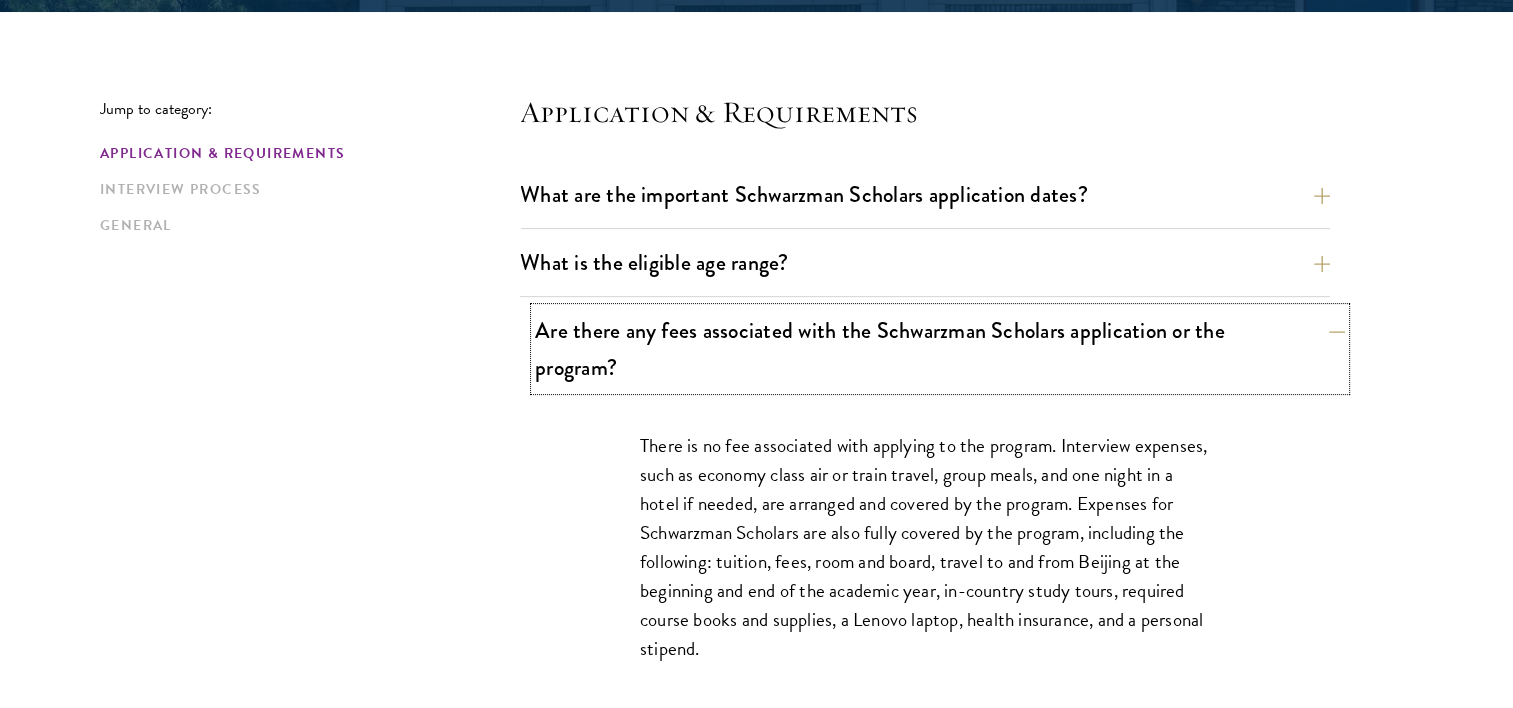 type 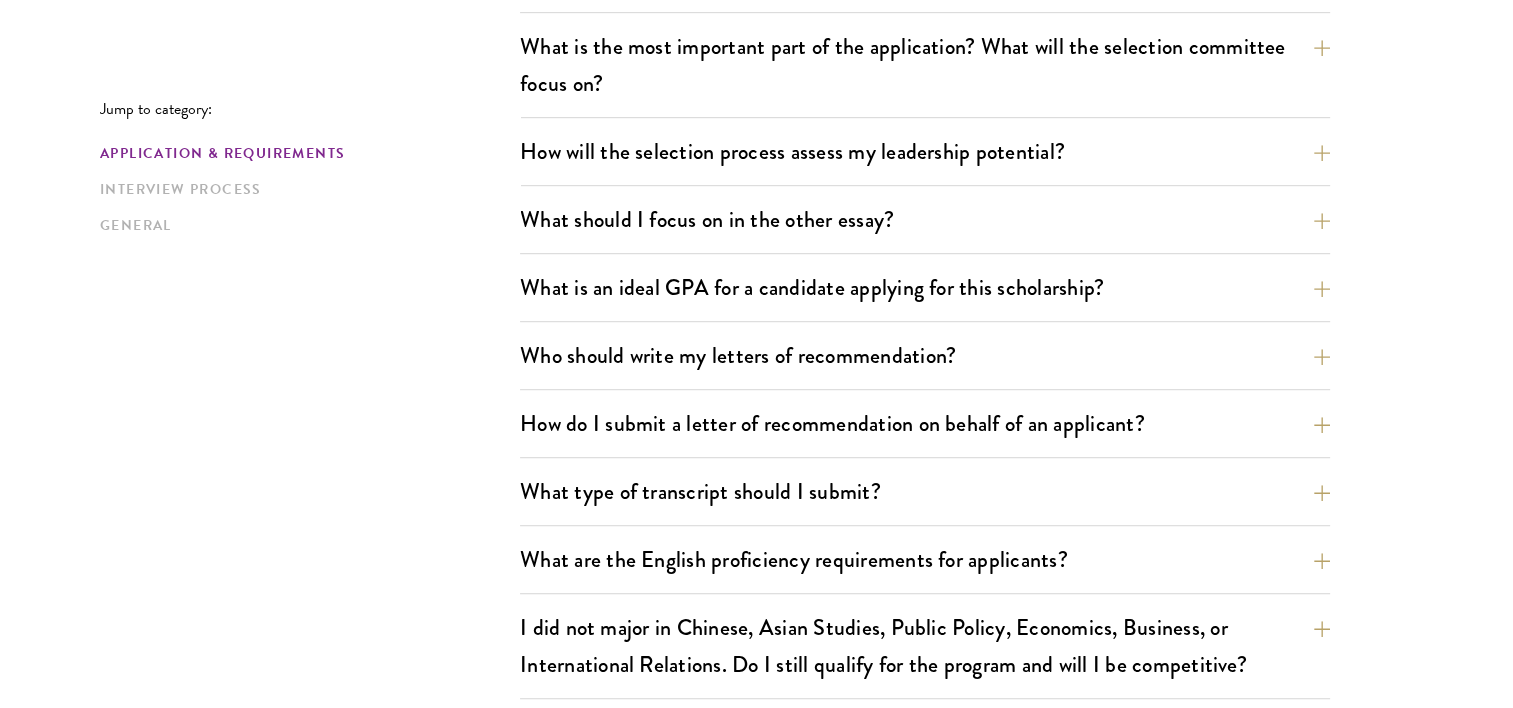 scroll, scrollTop: 1168, scrollLeft: 0, axis: vertical 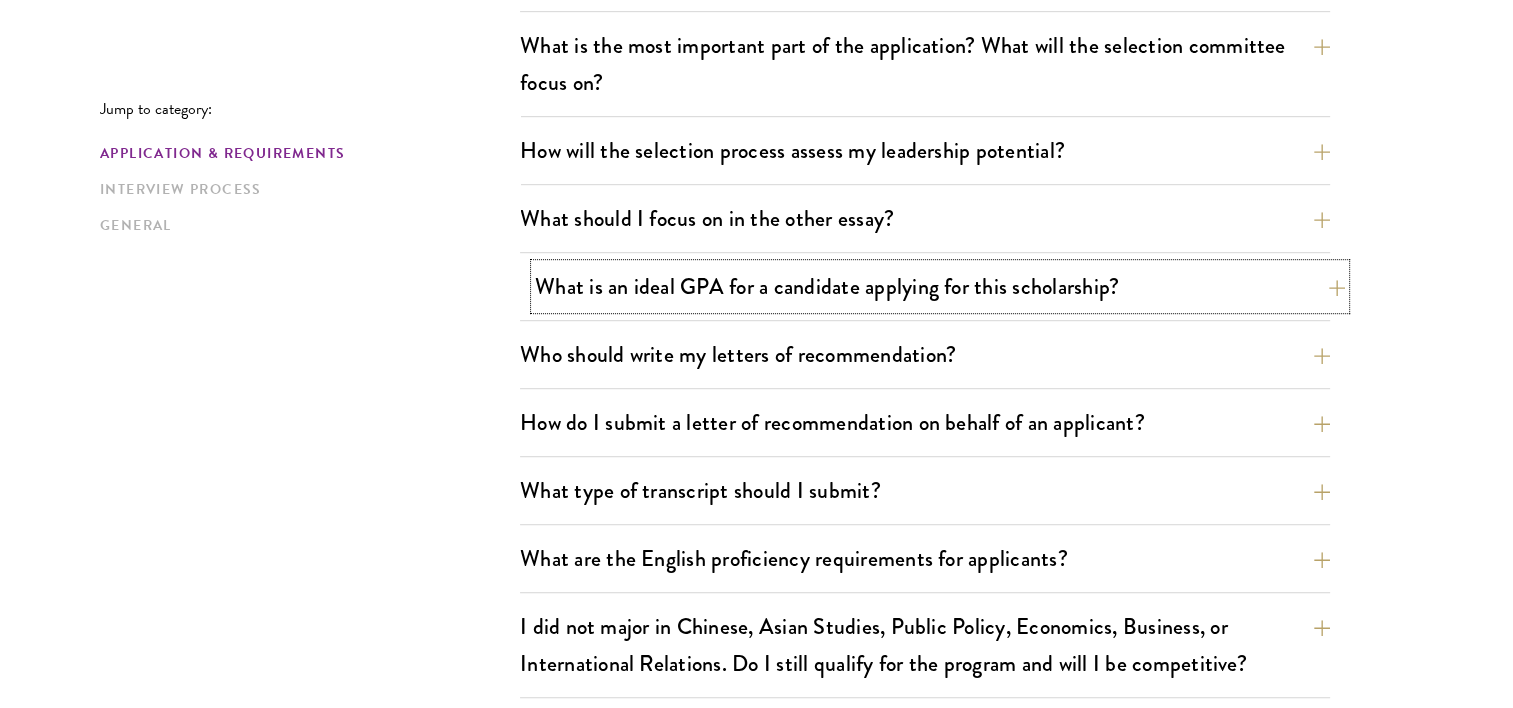 click on "What is an ideal GPA for a candidate applying for this scholarship?" at bounding box center (940, 286) 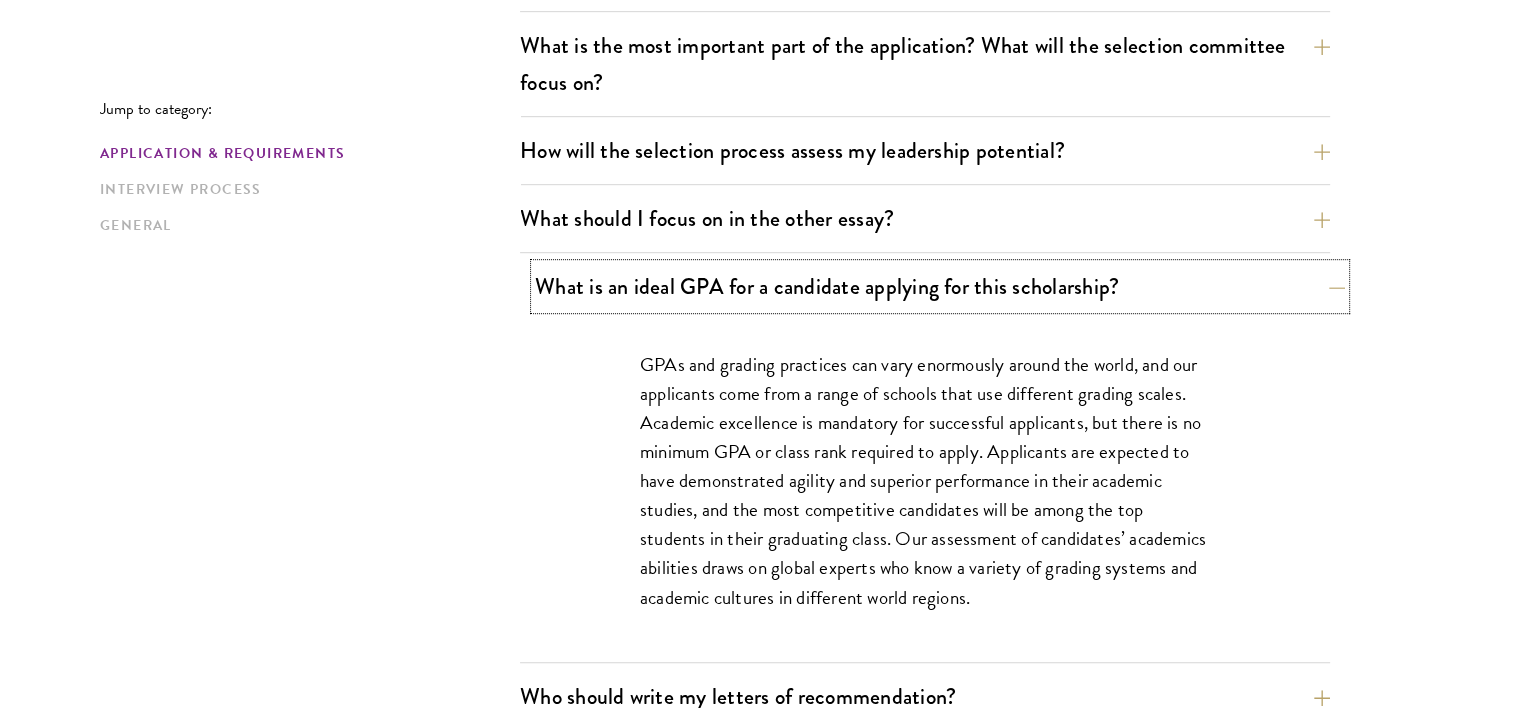 click on "What is an ideal GPA for a candidate applying for this scholarship?" at bounding box center (940, 286) 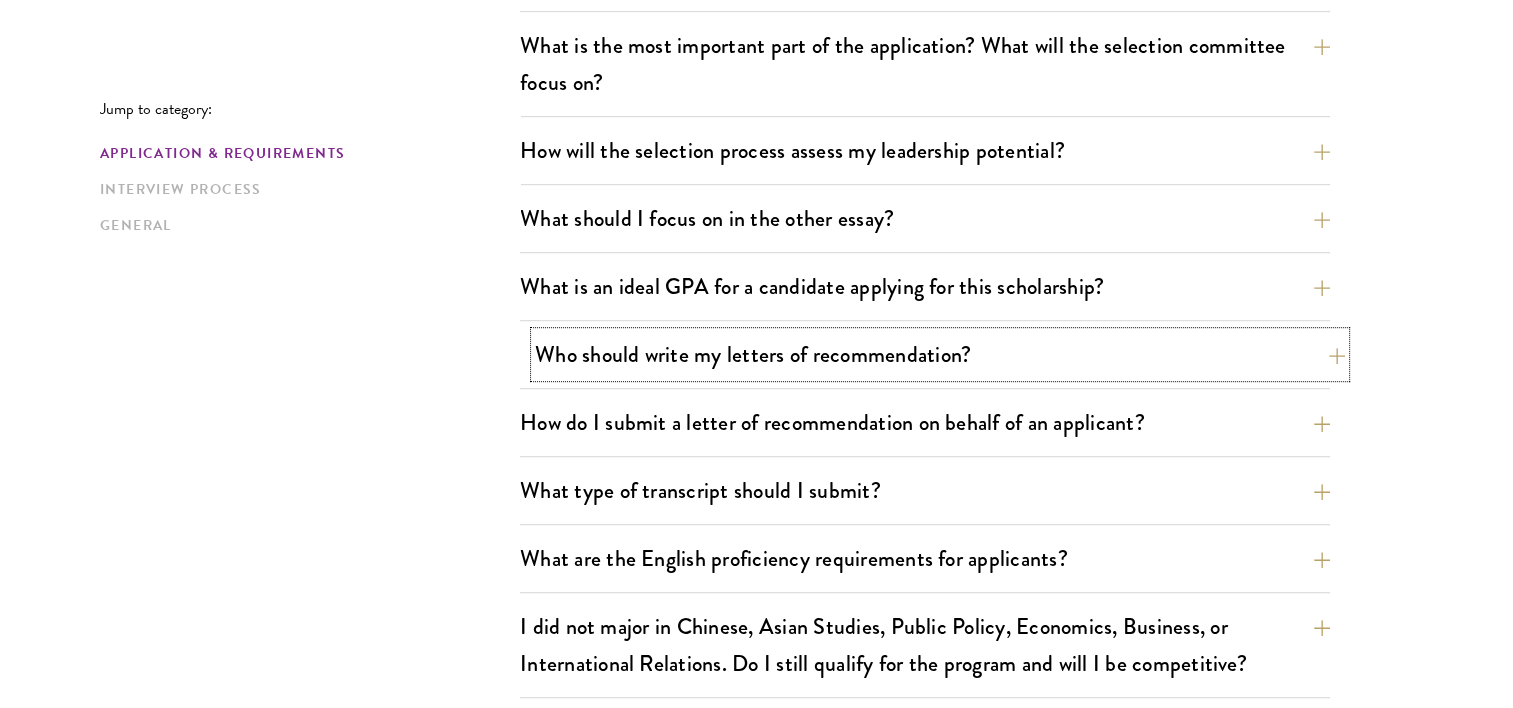 click on "Who should write my letters of recommendation?" at bounding box center [940, 354] 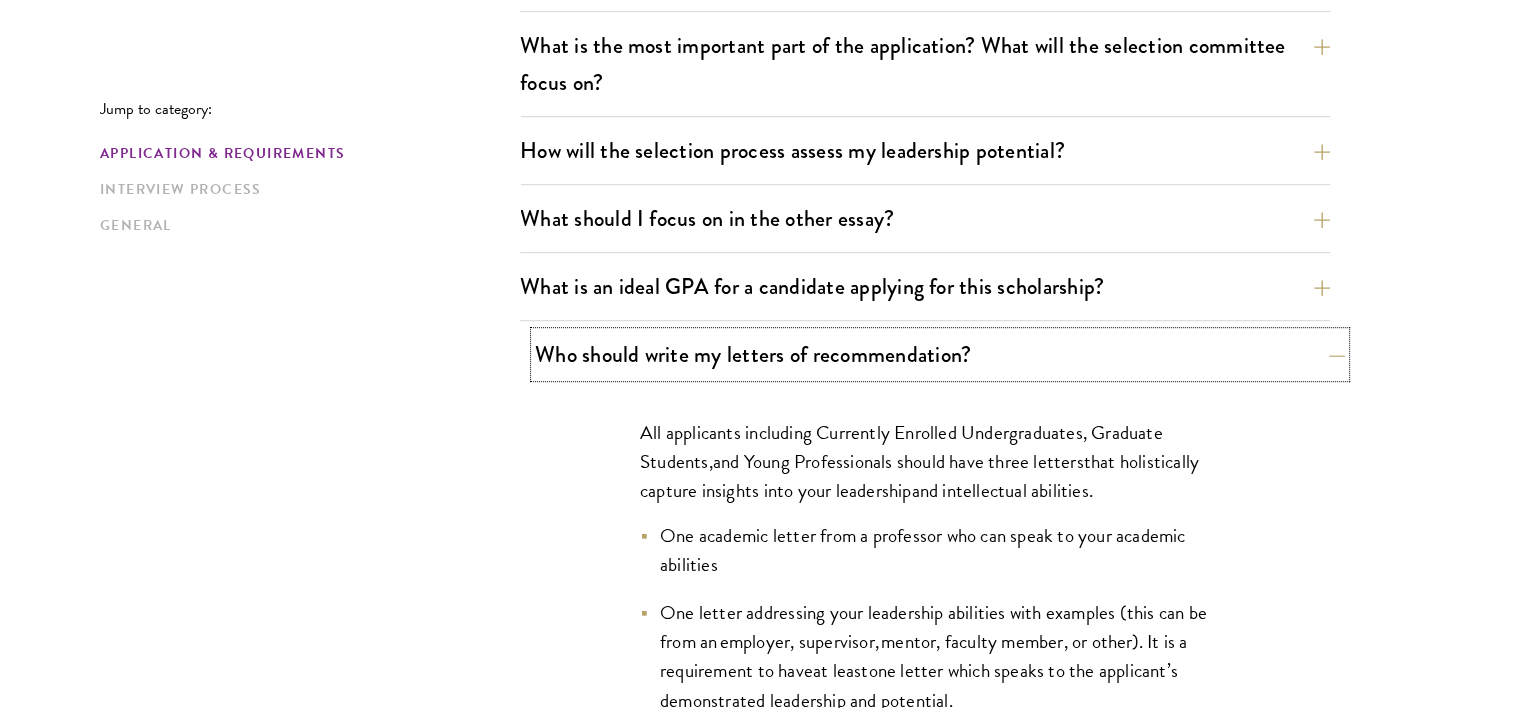 click on "Who should write my letters of recommendation?" at bounding box center (940, 354) 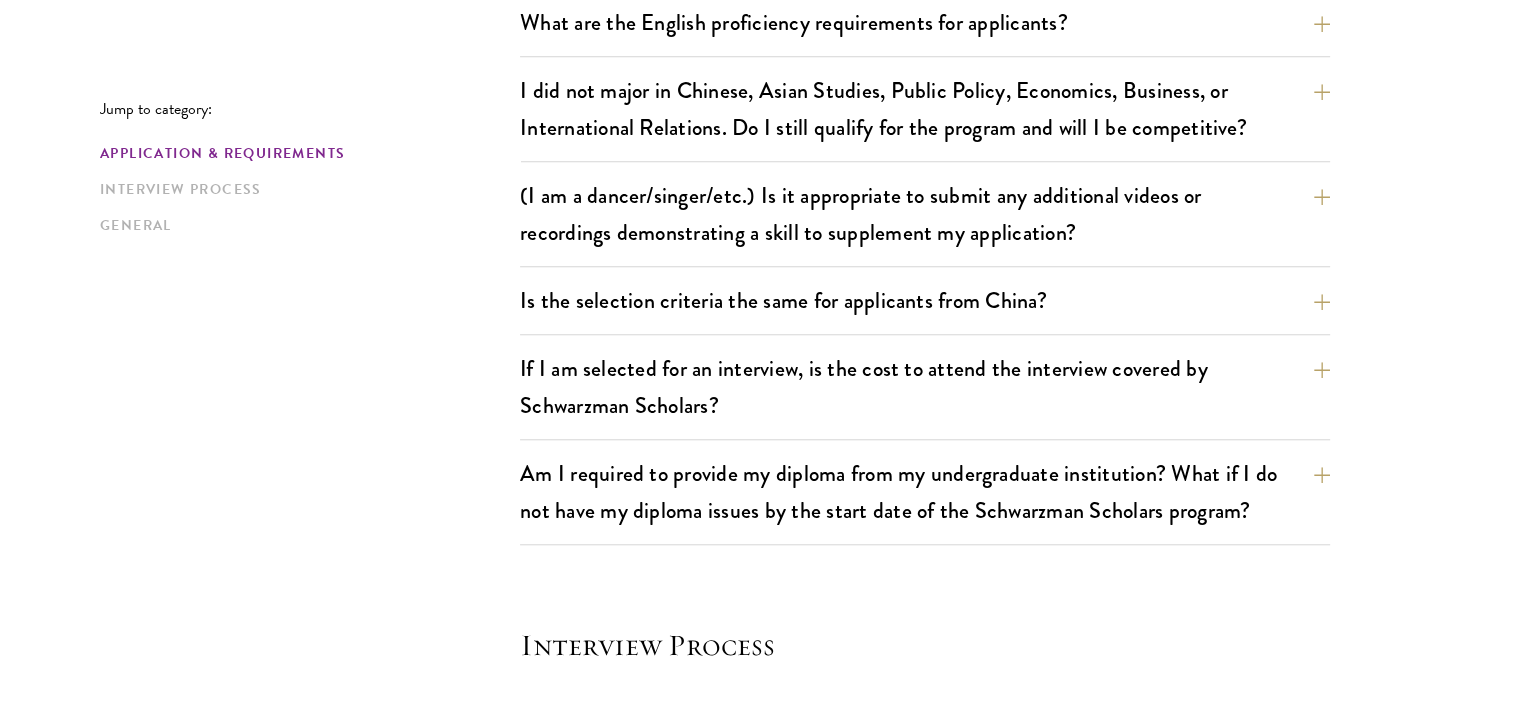 scroll, scrollTop: 1748, scrollLeft: 0, axis: vertical 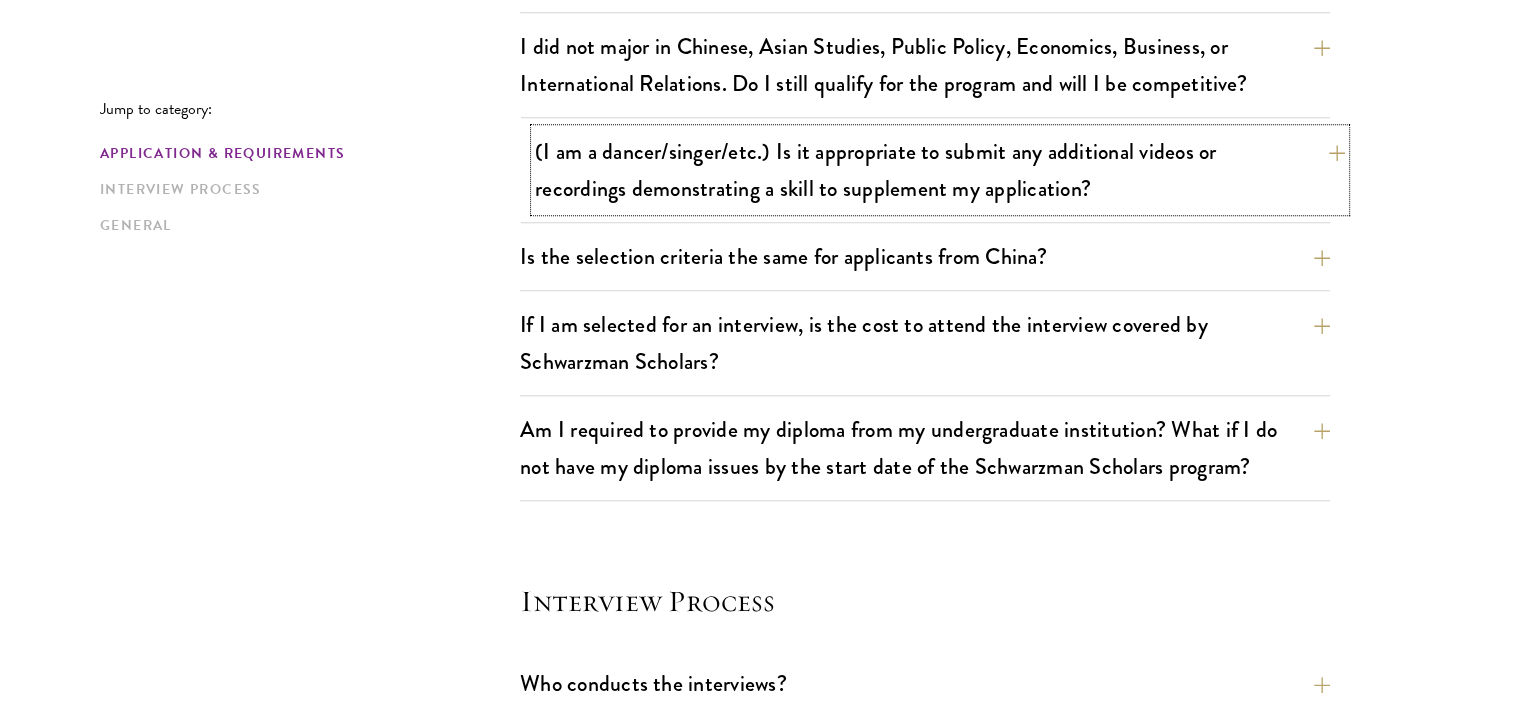 click on "(I am a dancer/singer/etc.) Is it appropriate to submit any additional videos or recordings demonstrating a skill to supplement my application?" at bounding box center [940, 170] 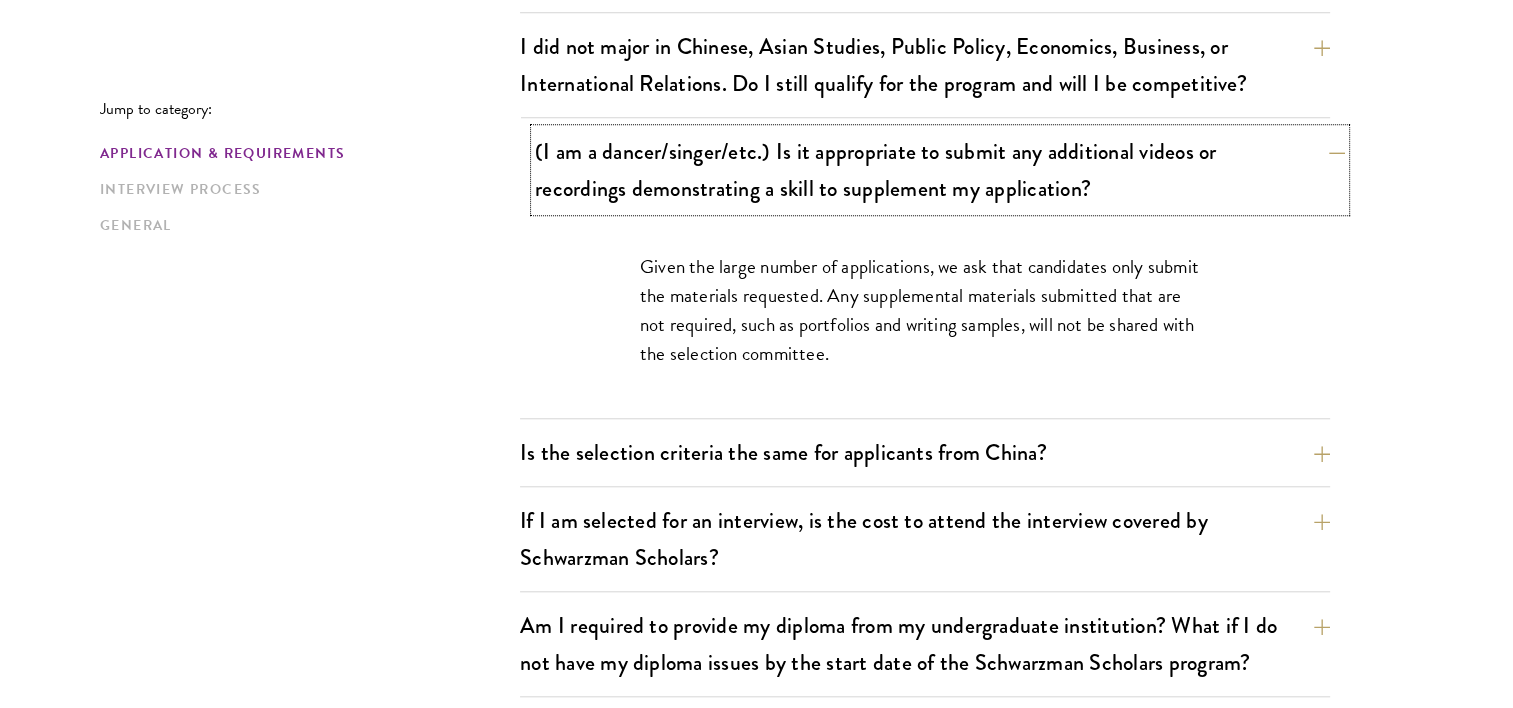 click on "(I am a dancer/singer/etc.) Is it appropriate to submit any additional videos or recordings demonstrating a skill to supplement my application?" at bounding box center (940, 170) 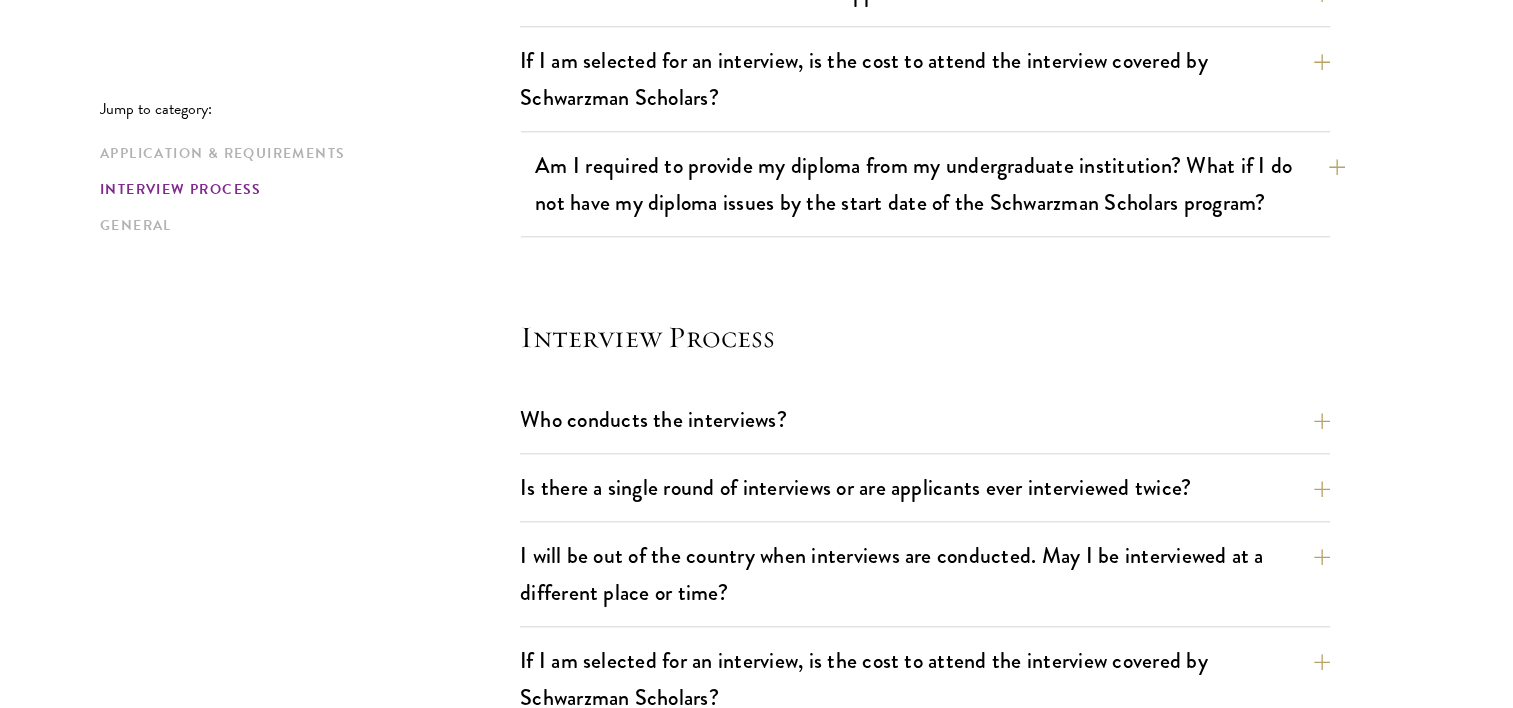 scroll, scrollTop: 2016, scrollLeft: 0, axis: vertical 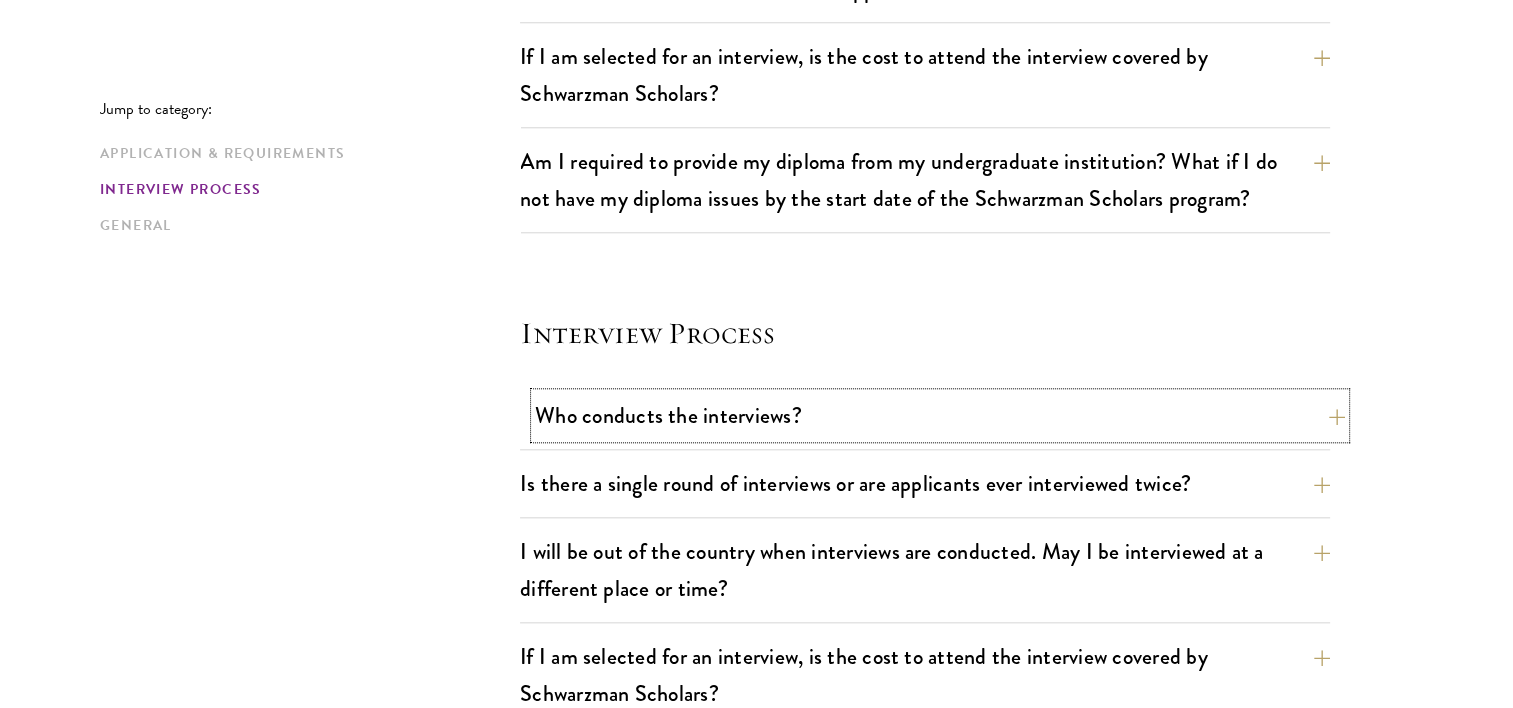 click on "Who conducts the interviews?" at bounding box center (940, 415) 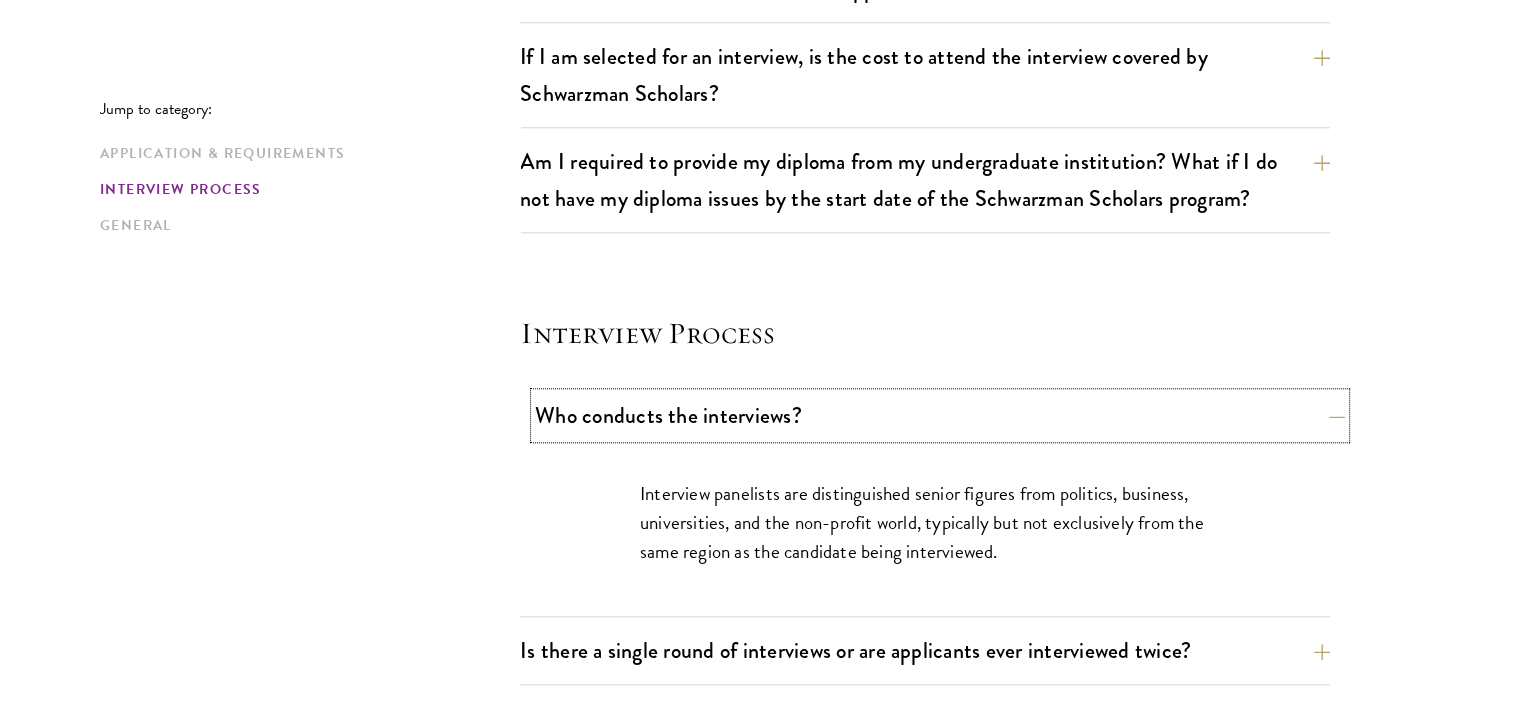 click on "Who conducts the interviews?" at bounding box center [940, 415] 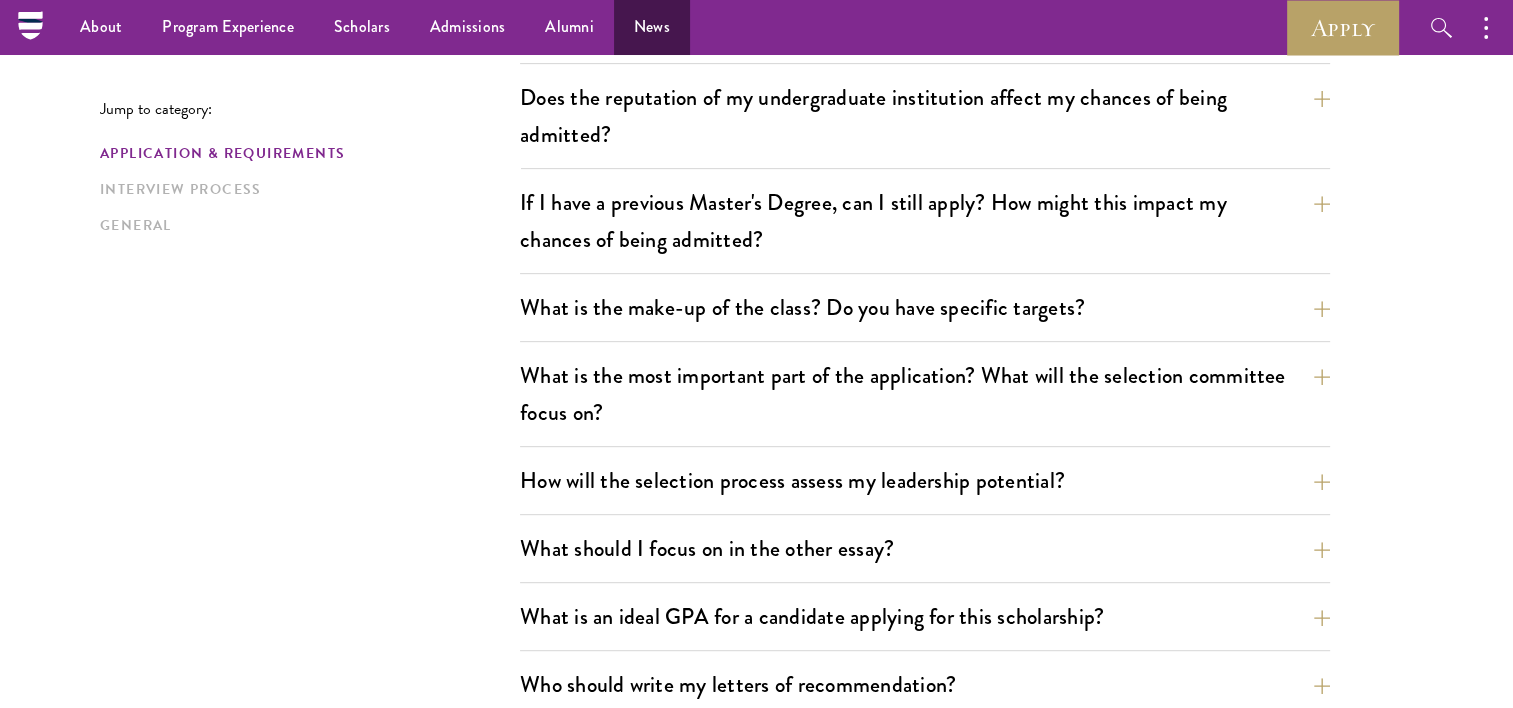 scroll, scrollTop: 672, scrollLeft: 0, axis: vertical 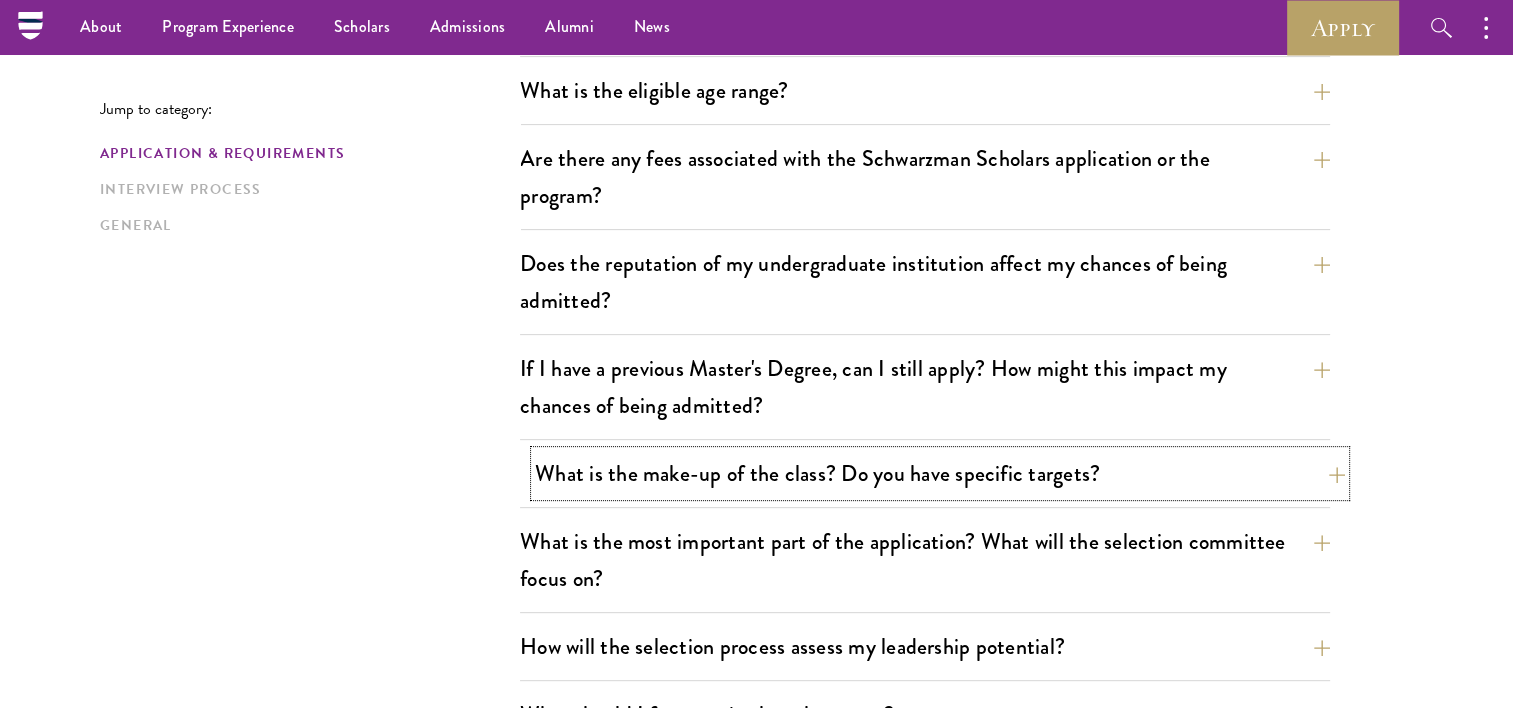 click on "What is the make-up of the class? Do you have specific targets?" at bounding box center (940, 473) 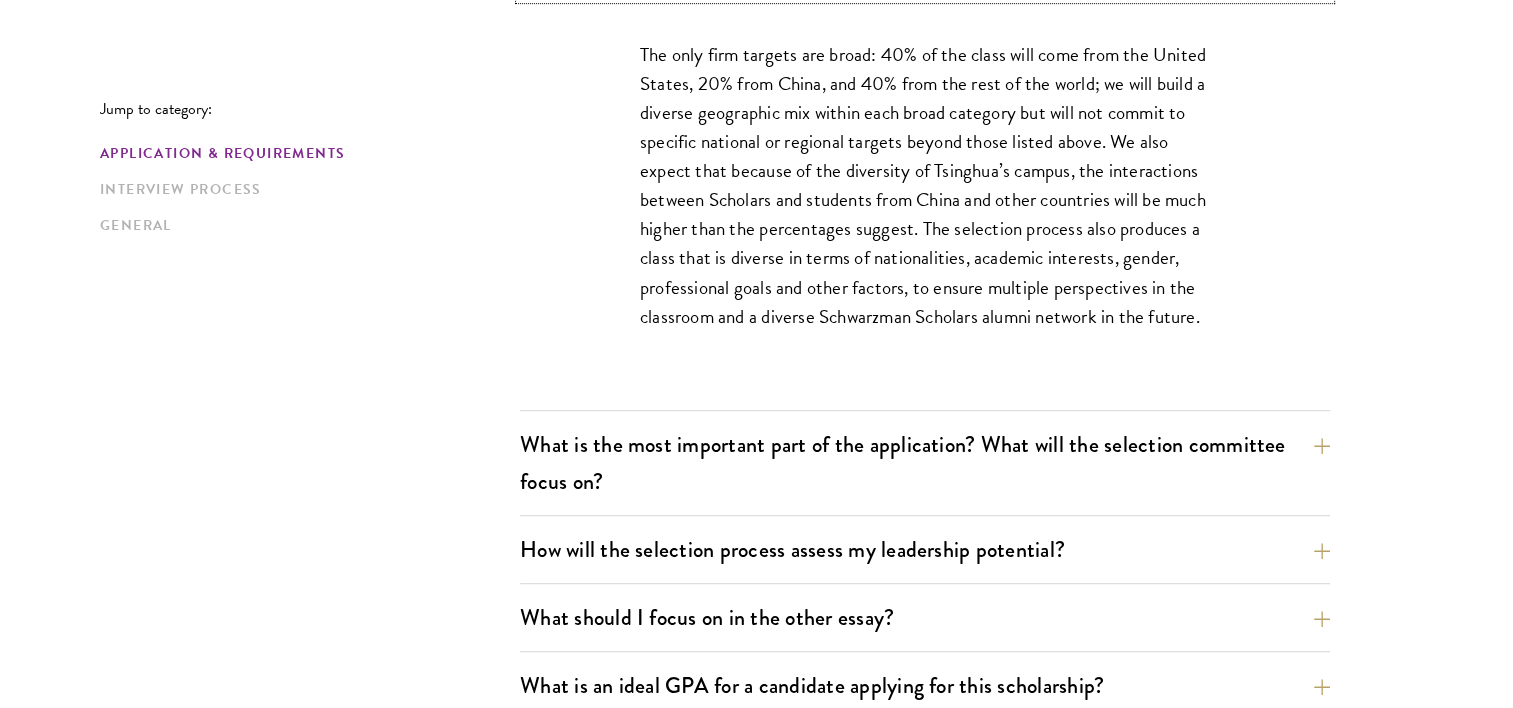 scroll, scrollTop: 1172, scrollLeft: 0, axis: vertical 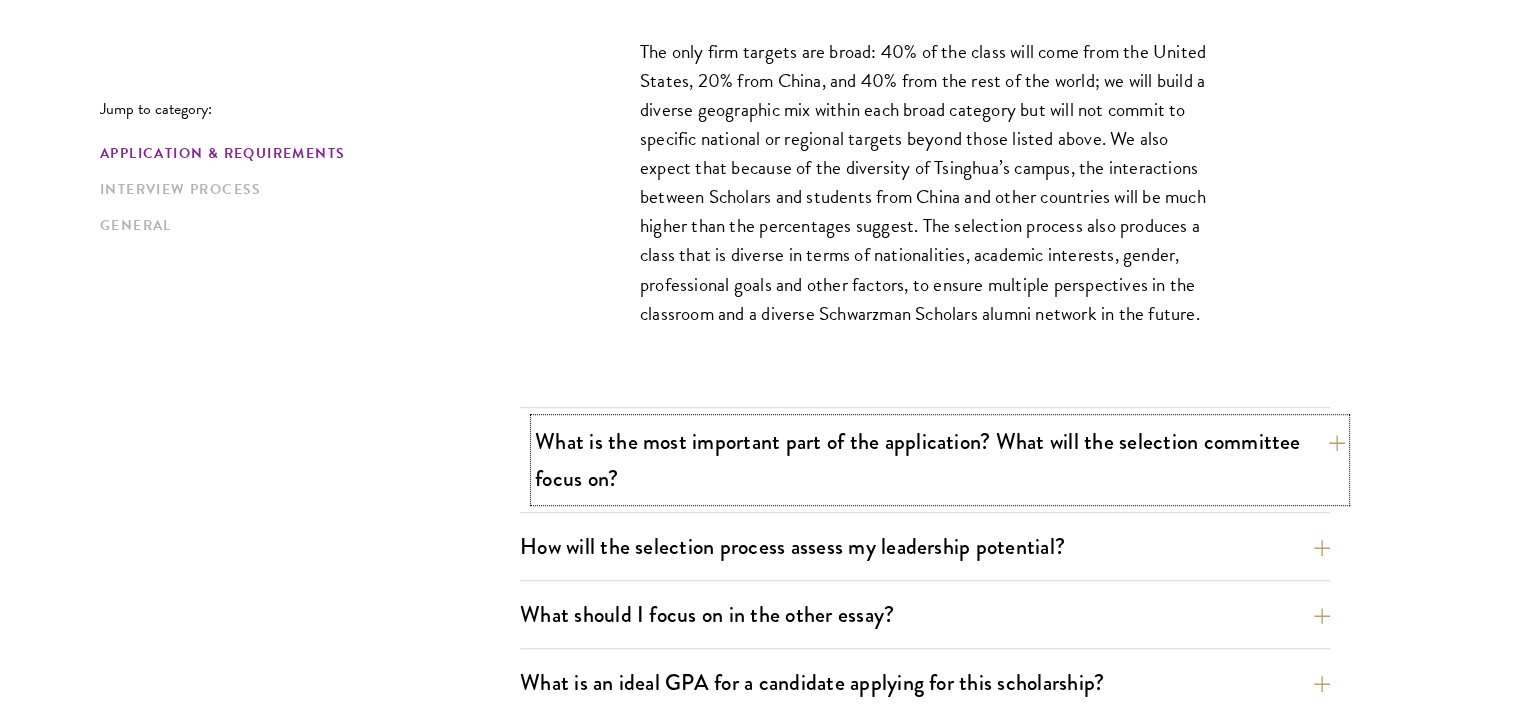 click on "What is the most important part of the application? What will the selection committee focus on?" at bounding box center (940, 460) 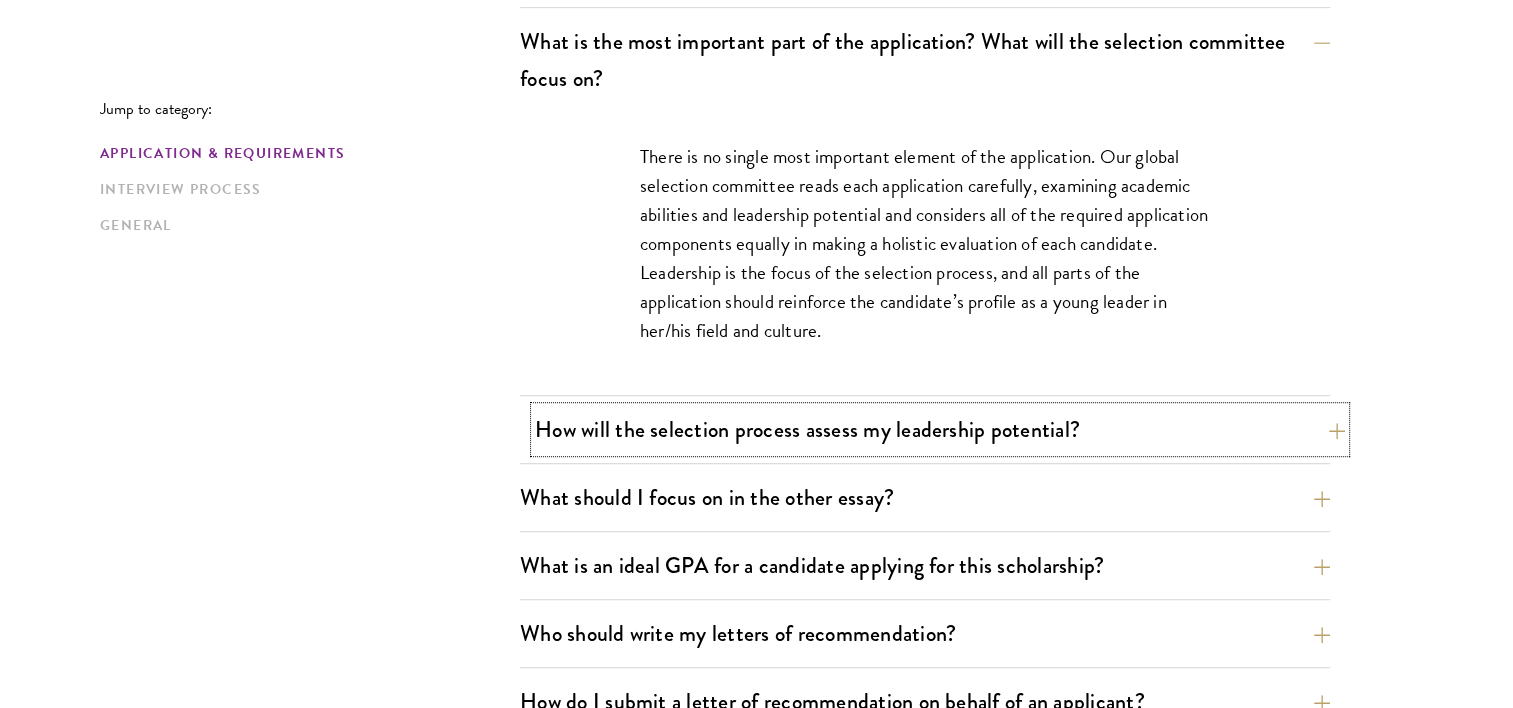 click on "How will the selection process assess my leadership potential?" at bounding box center [940, 429] 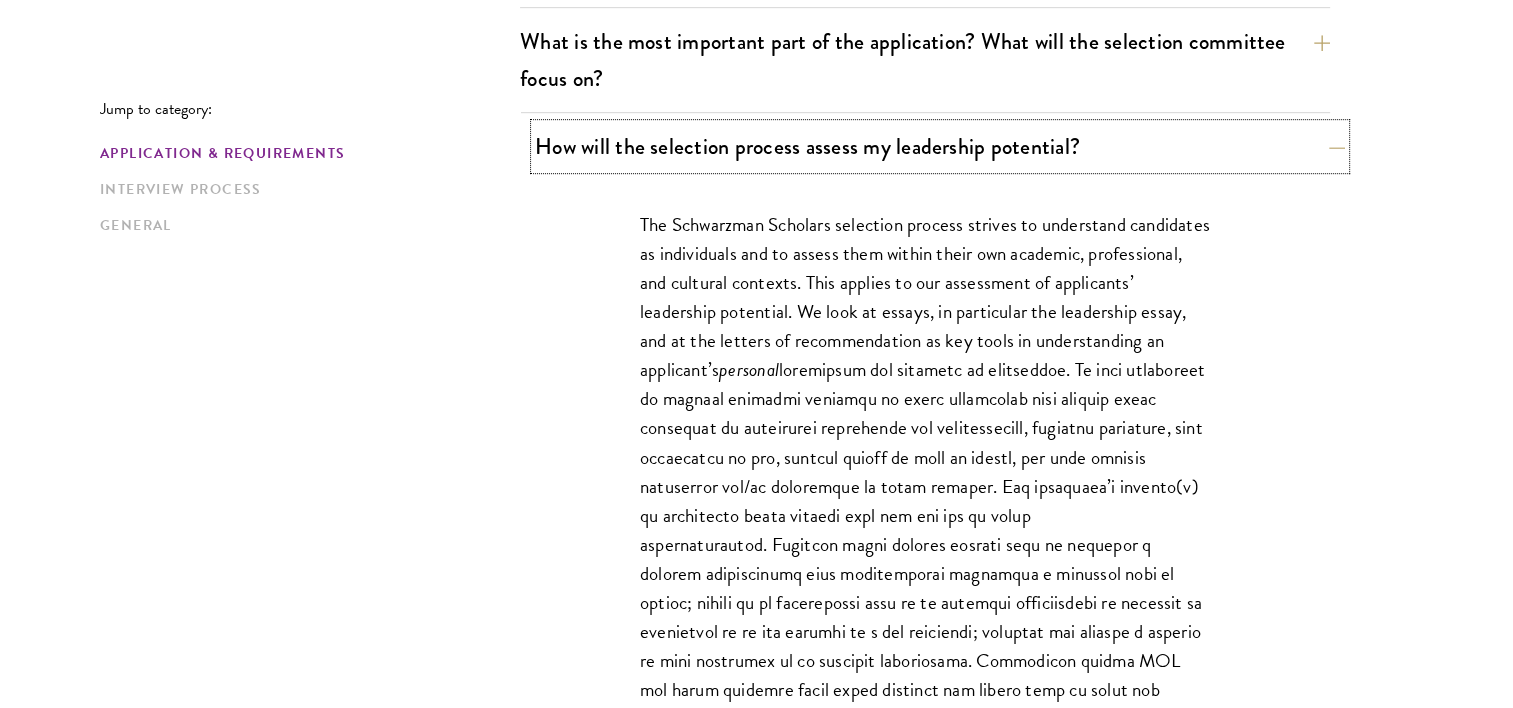 click on "How will the selection process assess my leadership potential?" at bounding box center (940, 146) 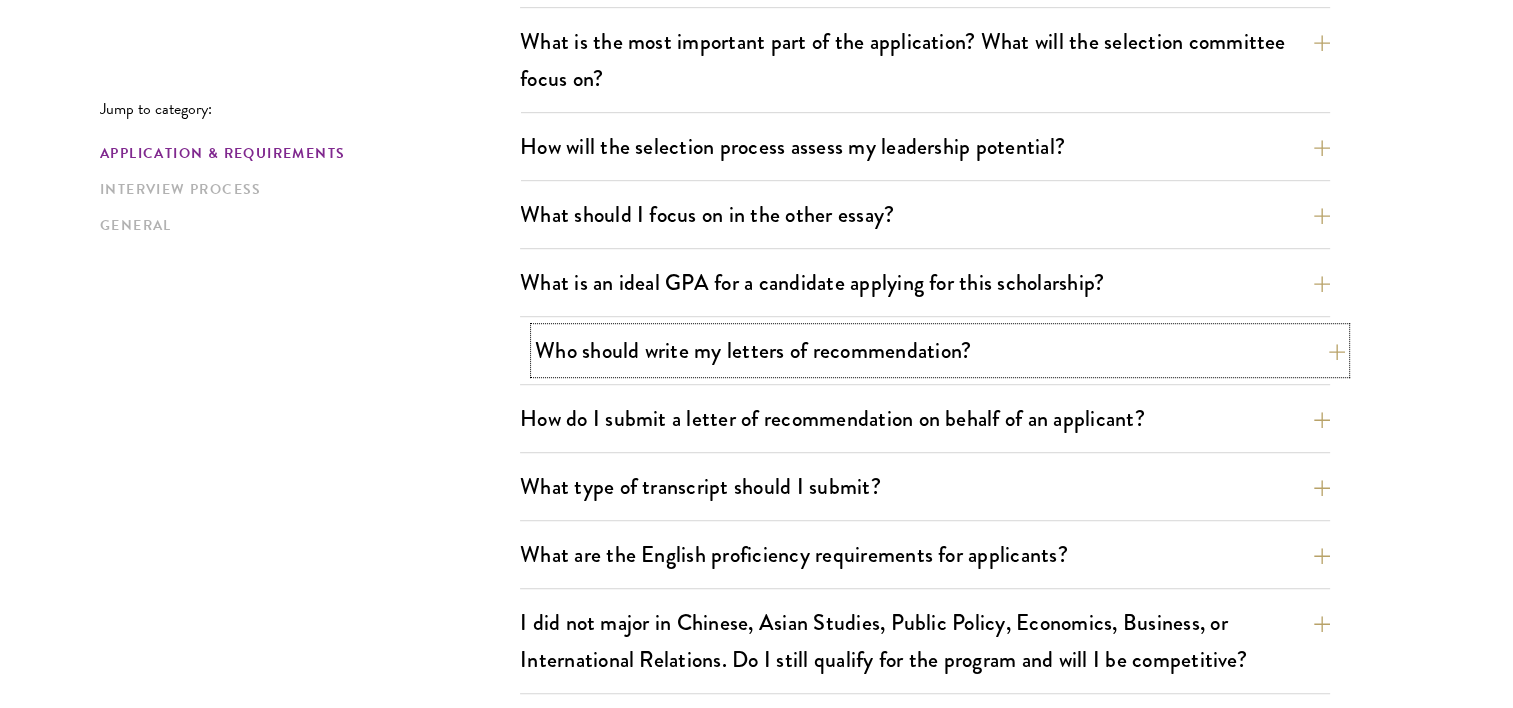 click on "Who should write my letters of recommendation?" at bounding box center [940, 350] 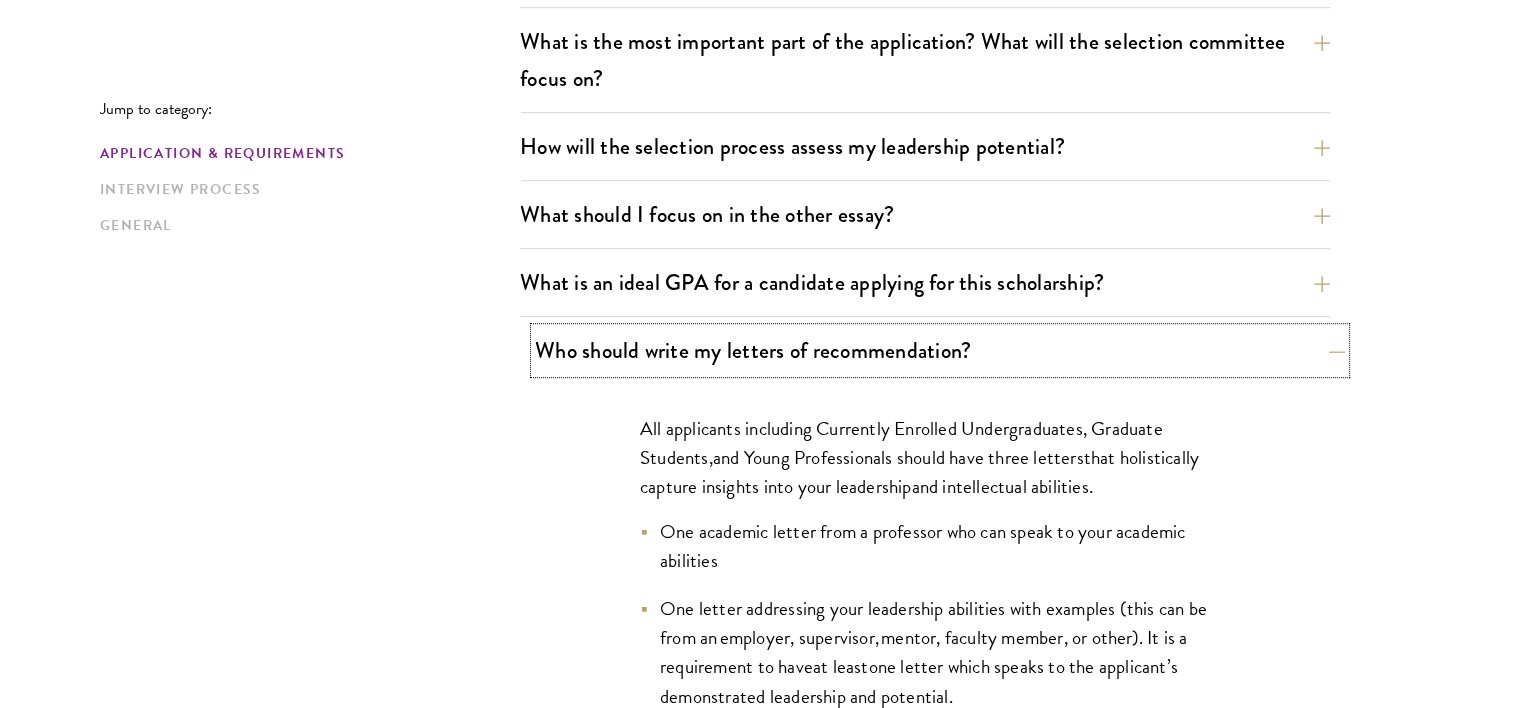 click on "Who should write my letters of recommendation?" at bounding box center [940, 350] 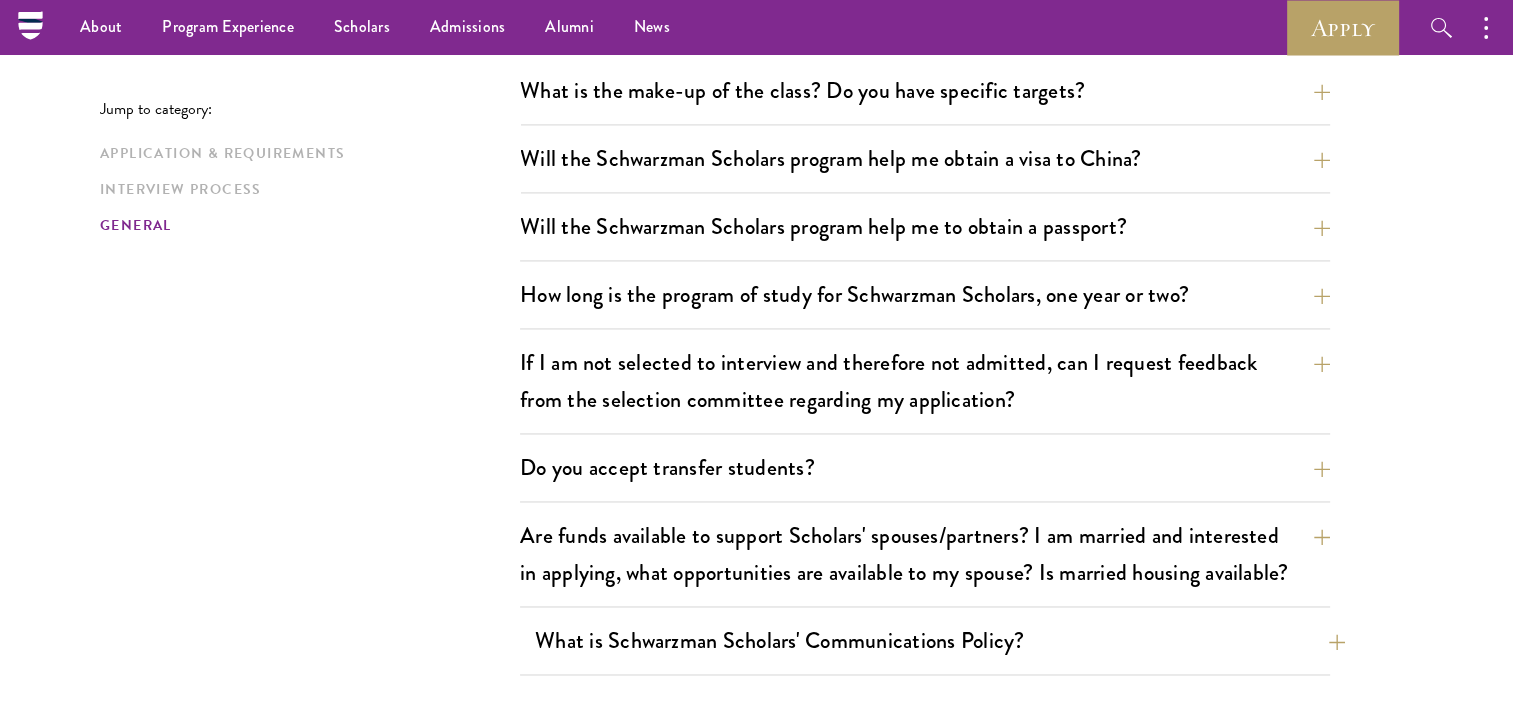 scroll, scrollTop: 2772, scrollLeft: 0, axis: vertical 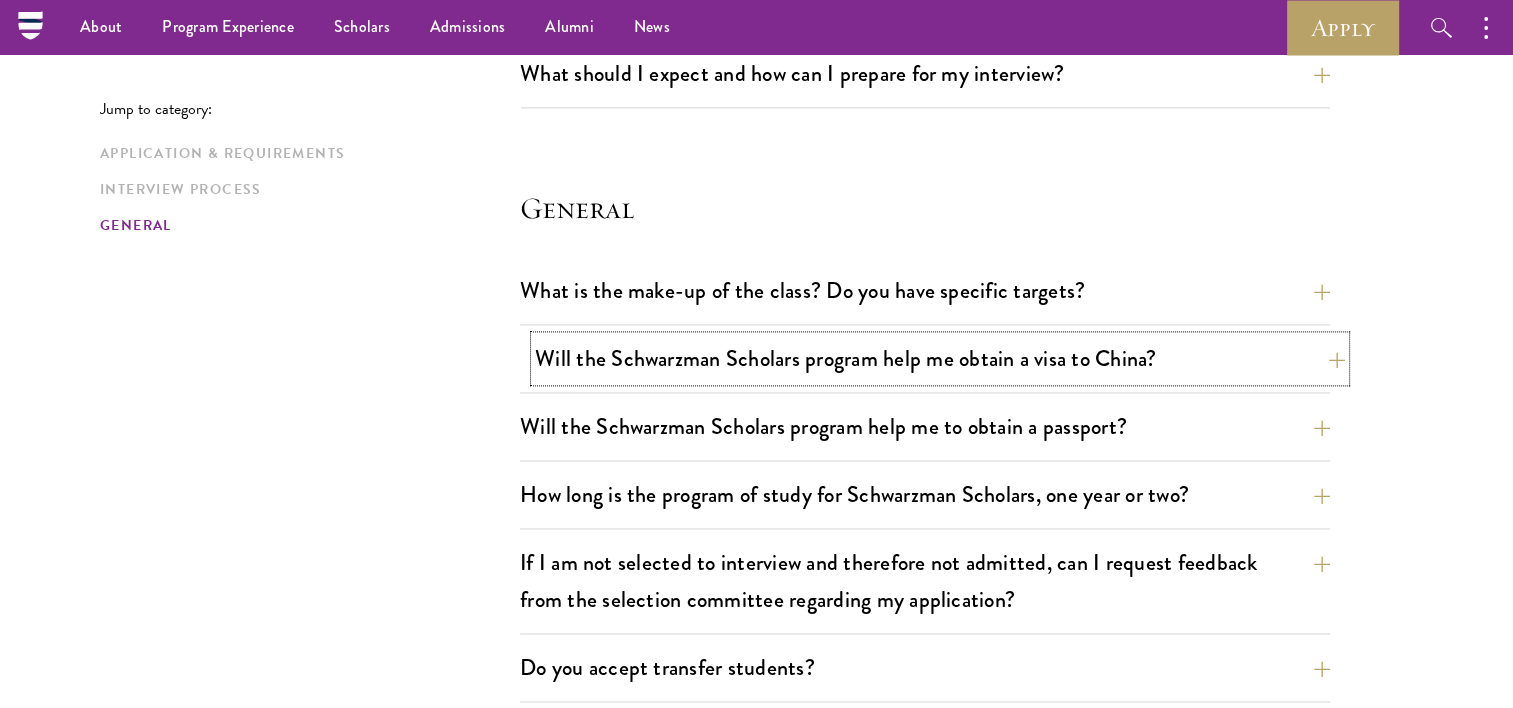 click on "Will the Schwarzman Scholars program help me obtain a visa to China?" at bounding box center (940, 358) 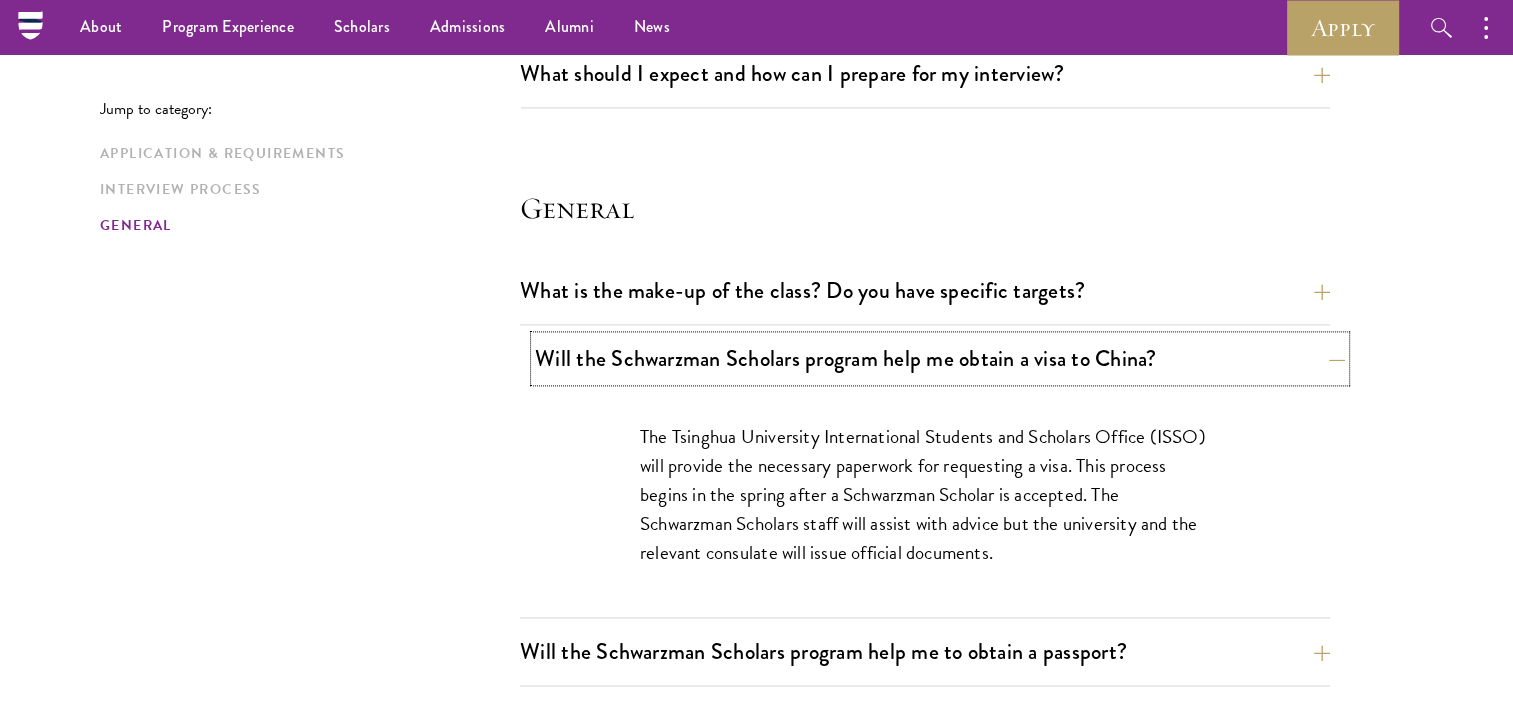 click on "Will the Schwarzman Scholars program help me obtain a visa to China?" at bounding box center (940, 358) 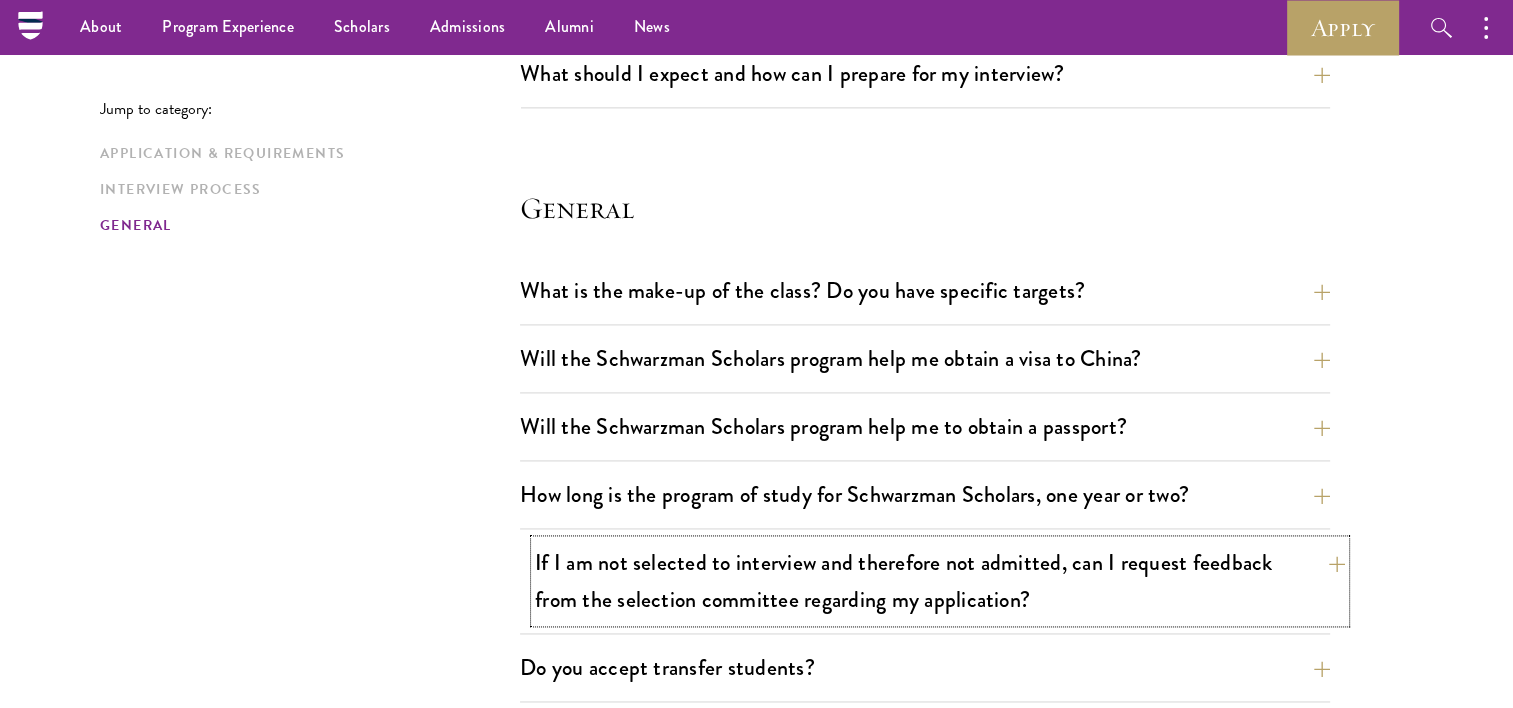 click on "If I am not selected to interview and therefore not admitted, can I request feedback from the selection committee regarding my application?" at bounding box center [940, 581] 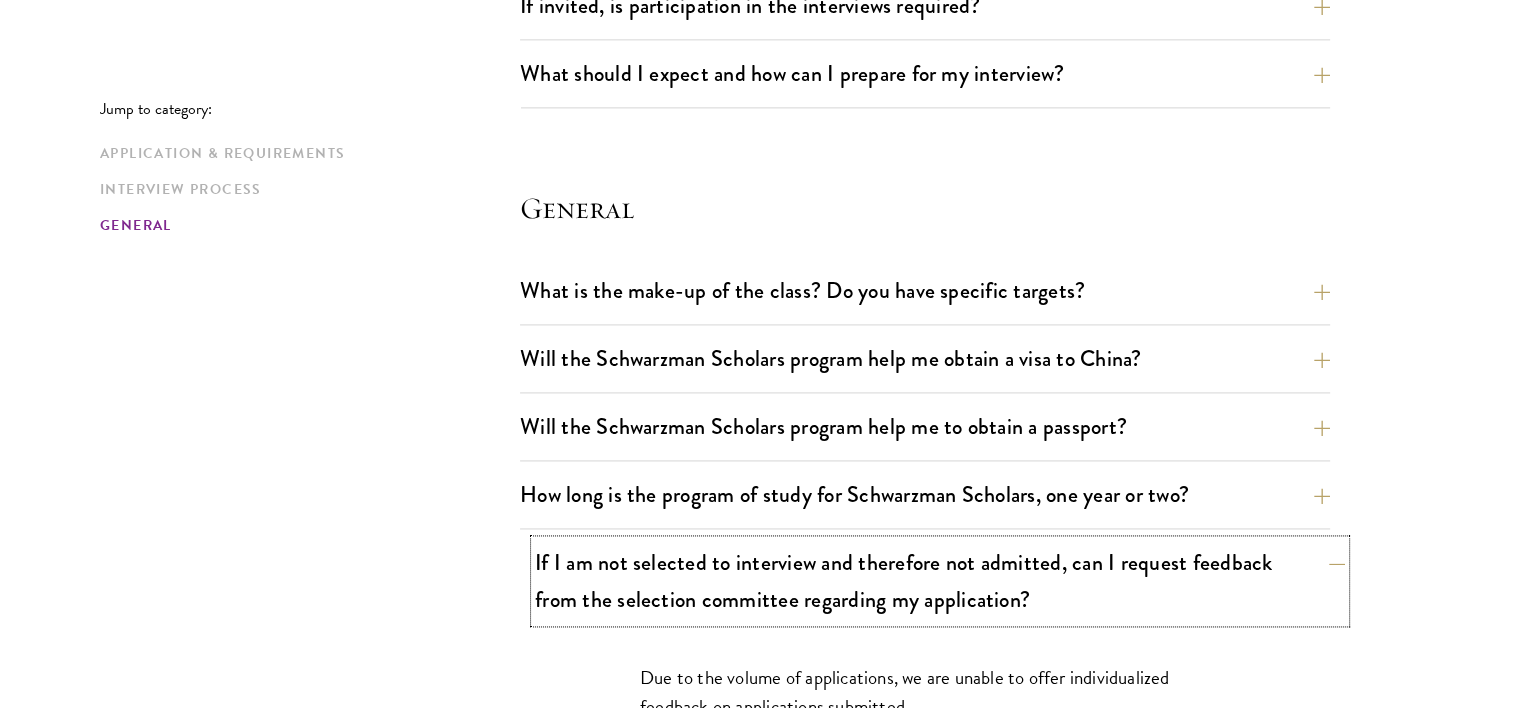 scroll, scrollTop: 2872, scrollLeft: 0, axis: vertical 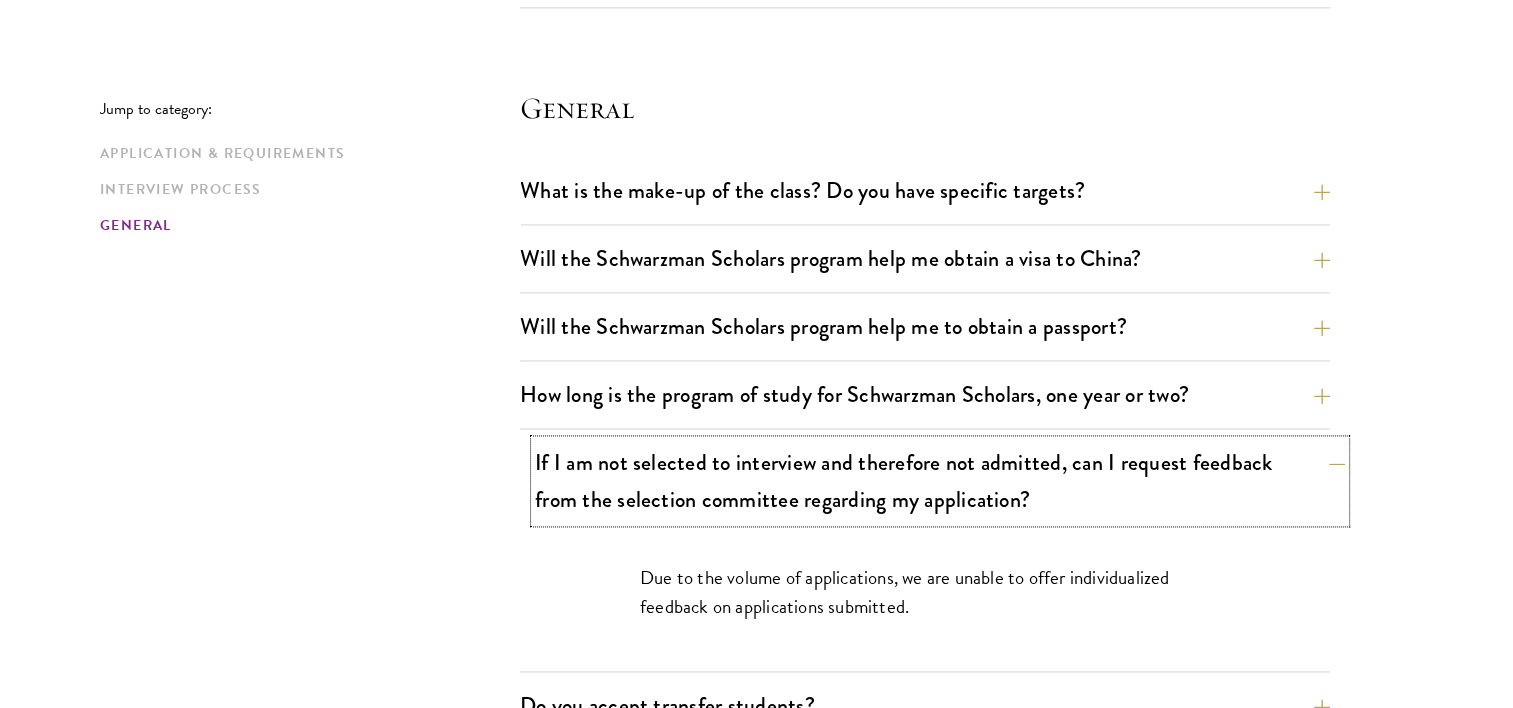 click on "If I am not selected to interview and therefore not admitted, can I request feedback from the selection committee regarding my application?" at bounding box center (940, 481) 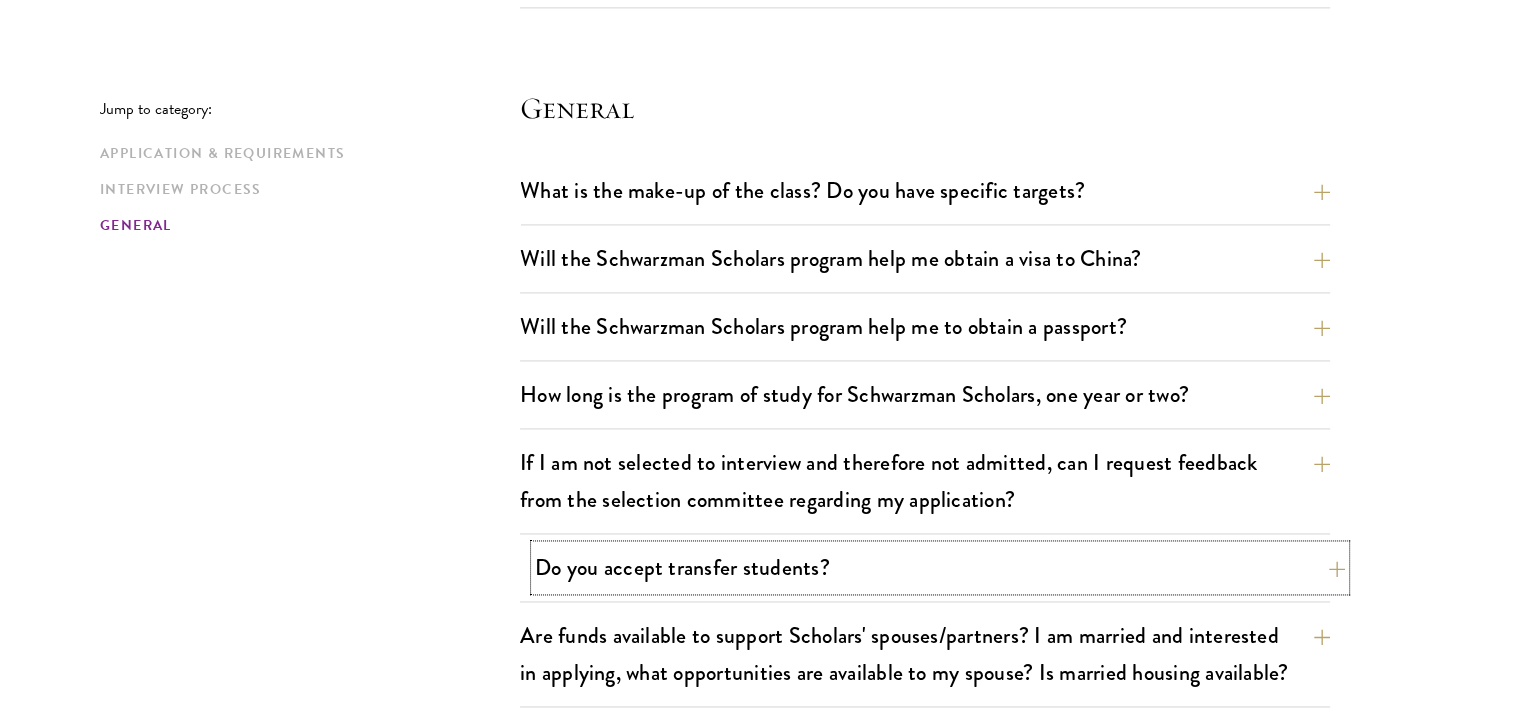 click on "Do you accept transfer students?" at bounding box center [940, 567] 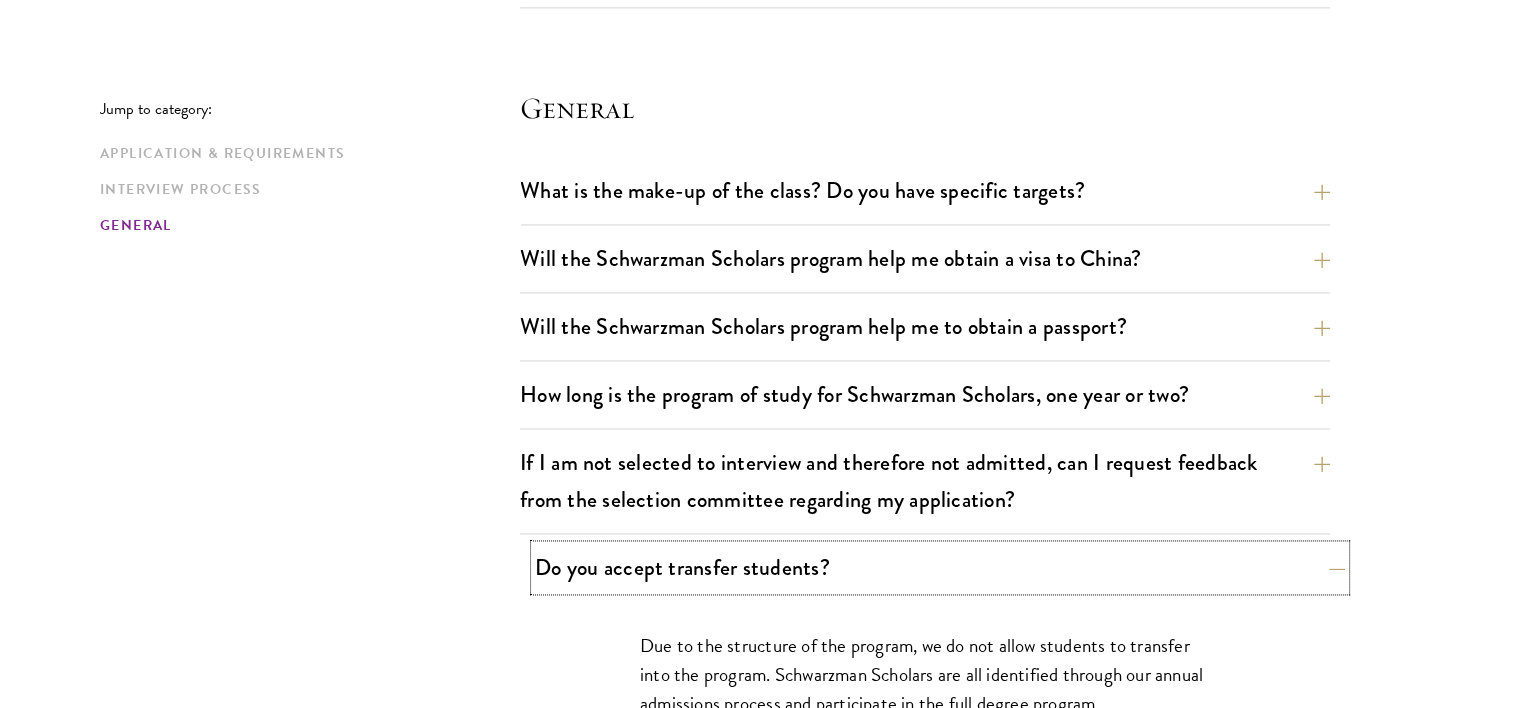 click on "Do you accept transfer students?" at bounding box center [940, 567] 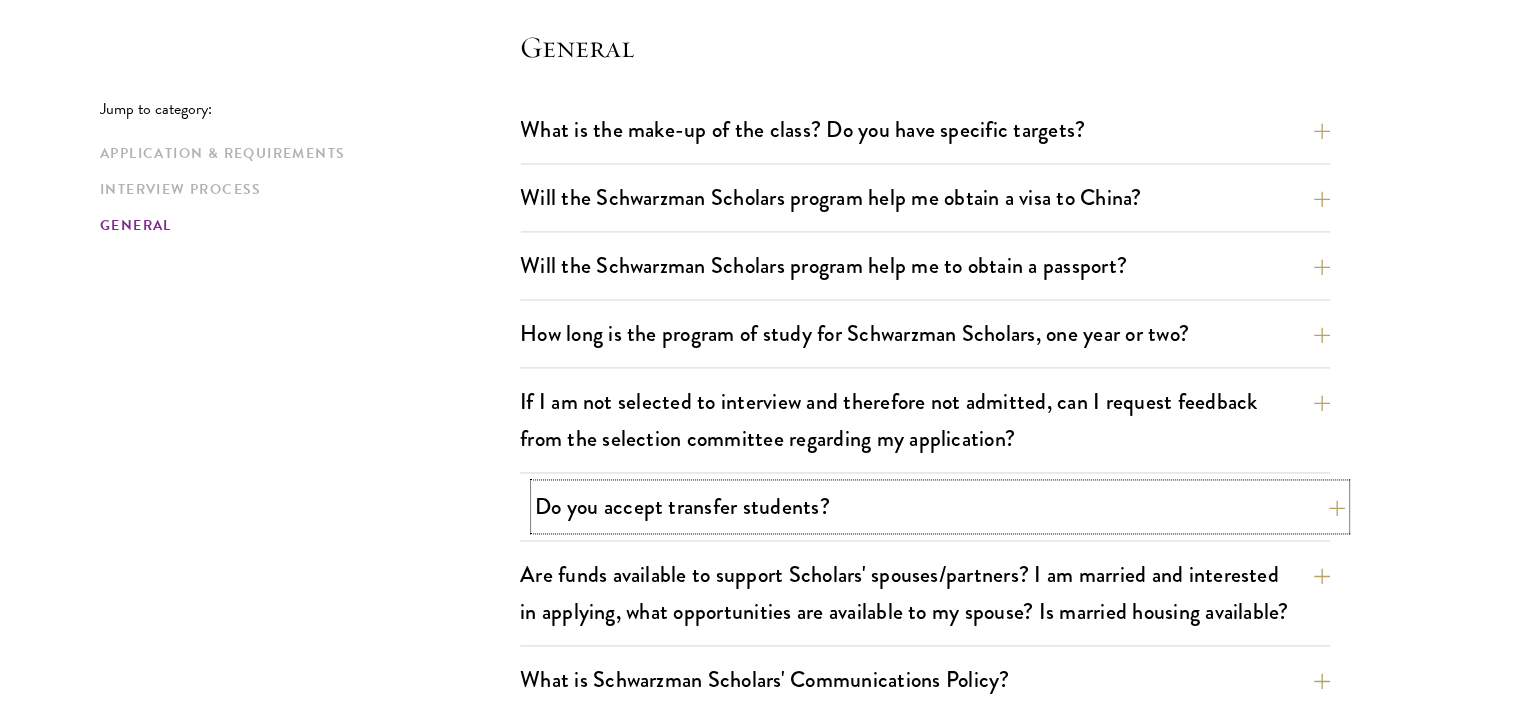 scroll, scrollTop: 2972, scrollLeft: 0, axis: vertical 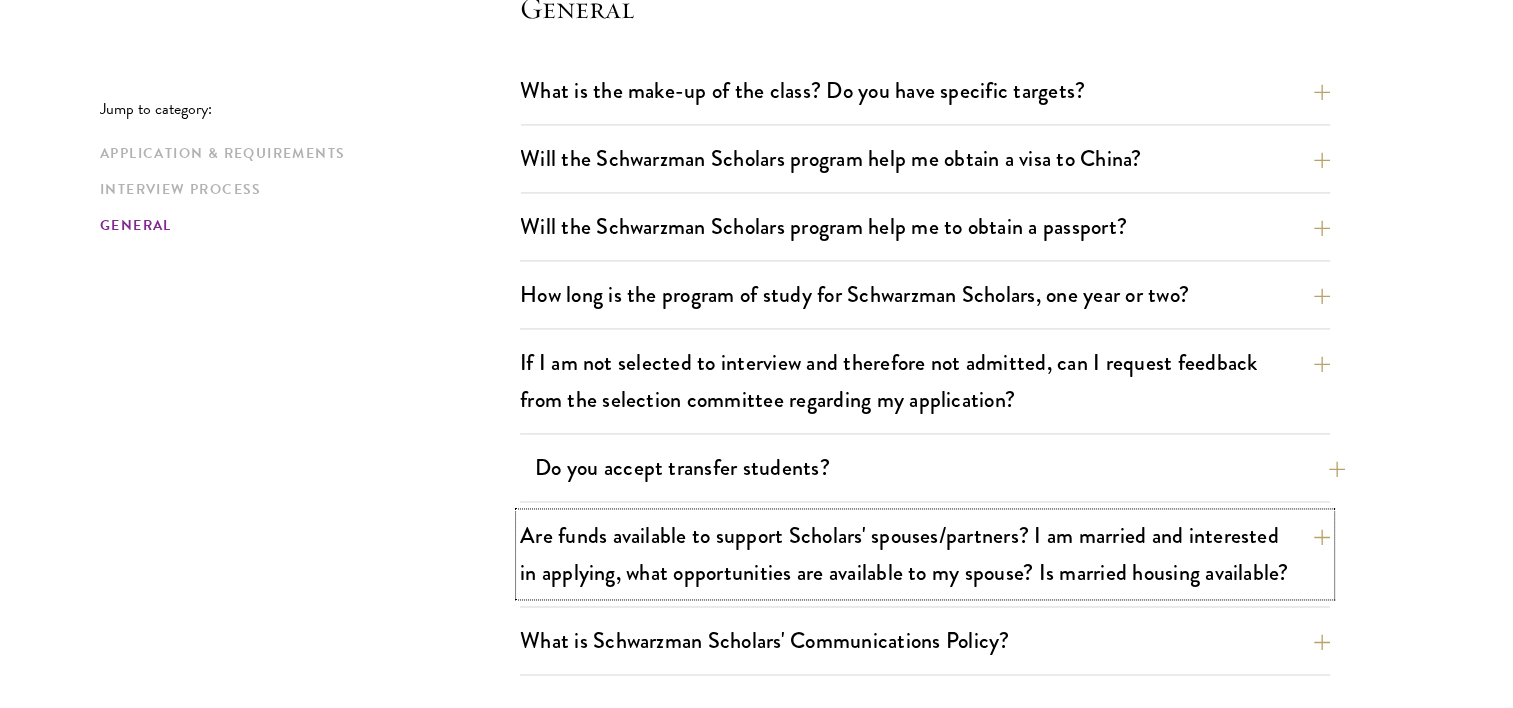 click on "Are funds available to support Scholars' spouses/partners? I am married and interested in applying, what opportunities are available to my spouse? Is married housing available?" at bounding box center [925, 554] 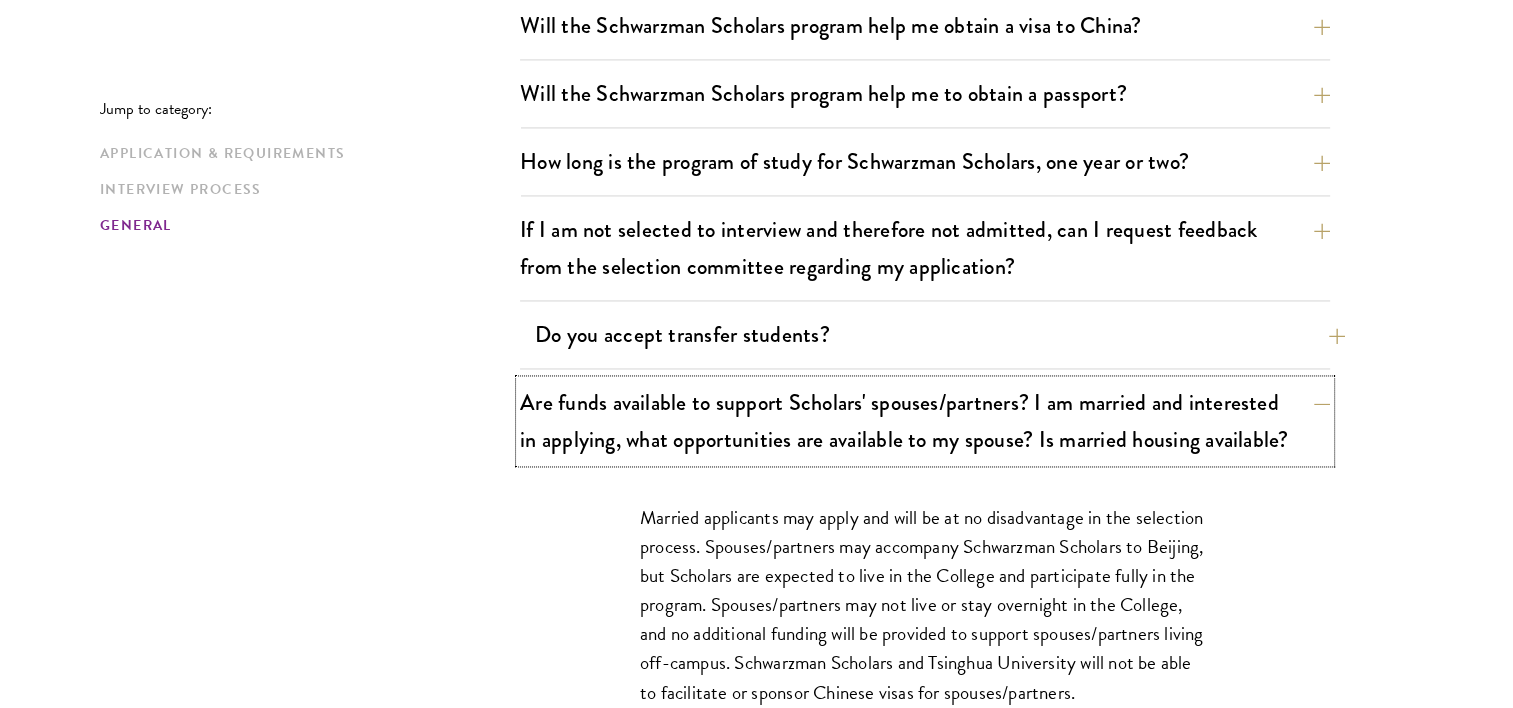 scroll, scrollTop: 3172, scrollLeft: 0, axis: vertical 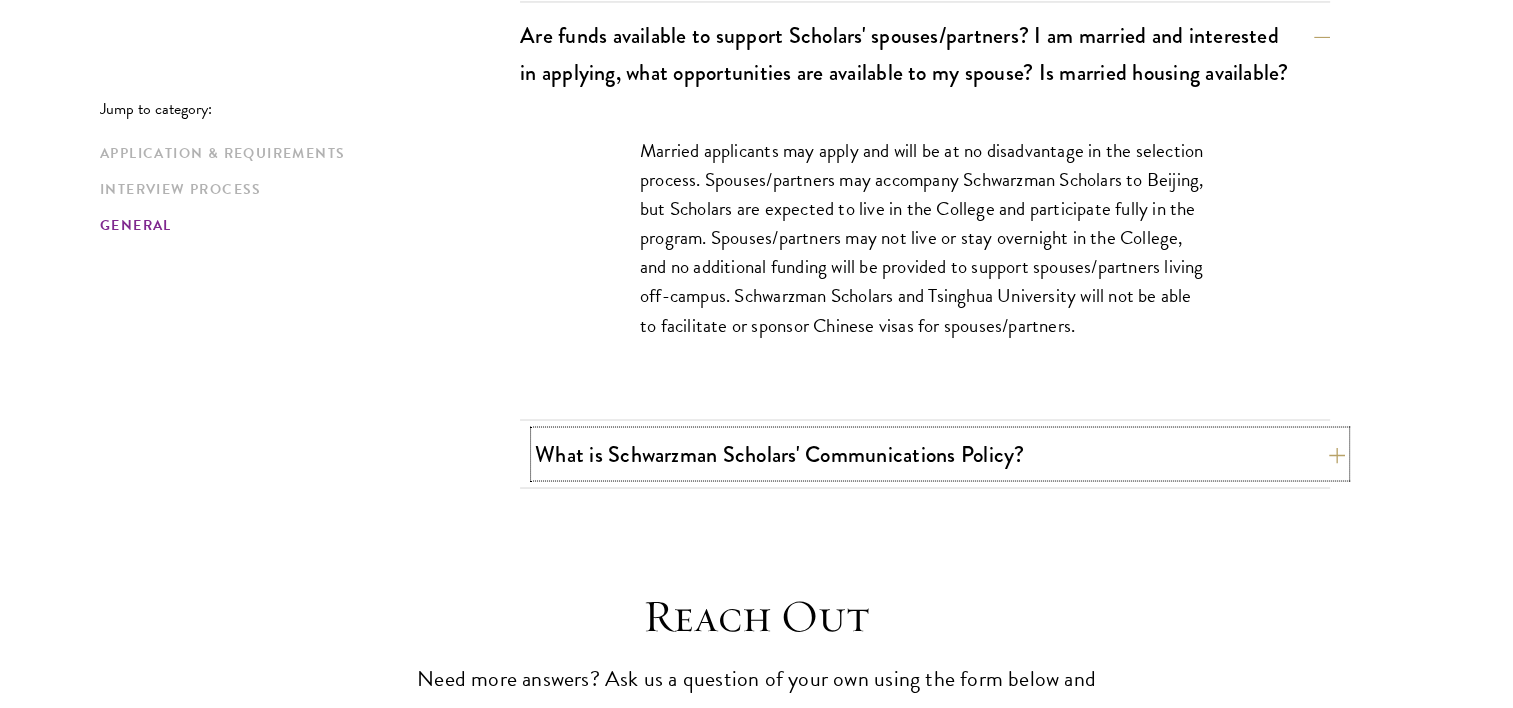 click on "What is Schwarzman Scholars' Communications Policy?" at bounding box center (940, 453) 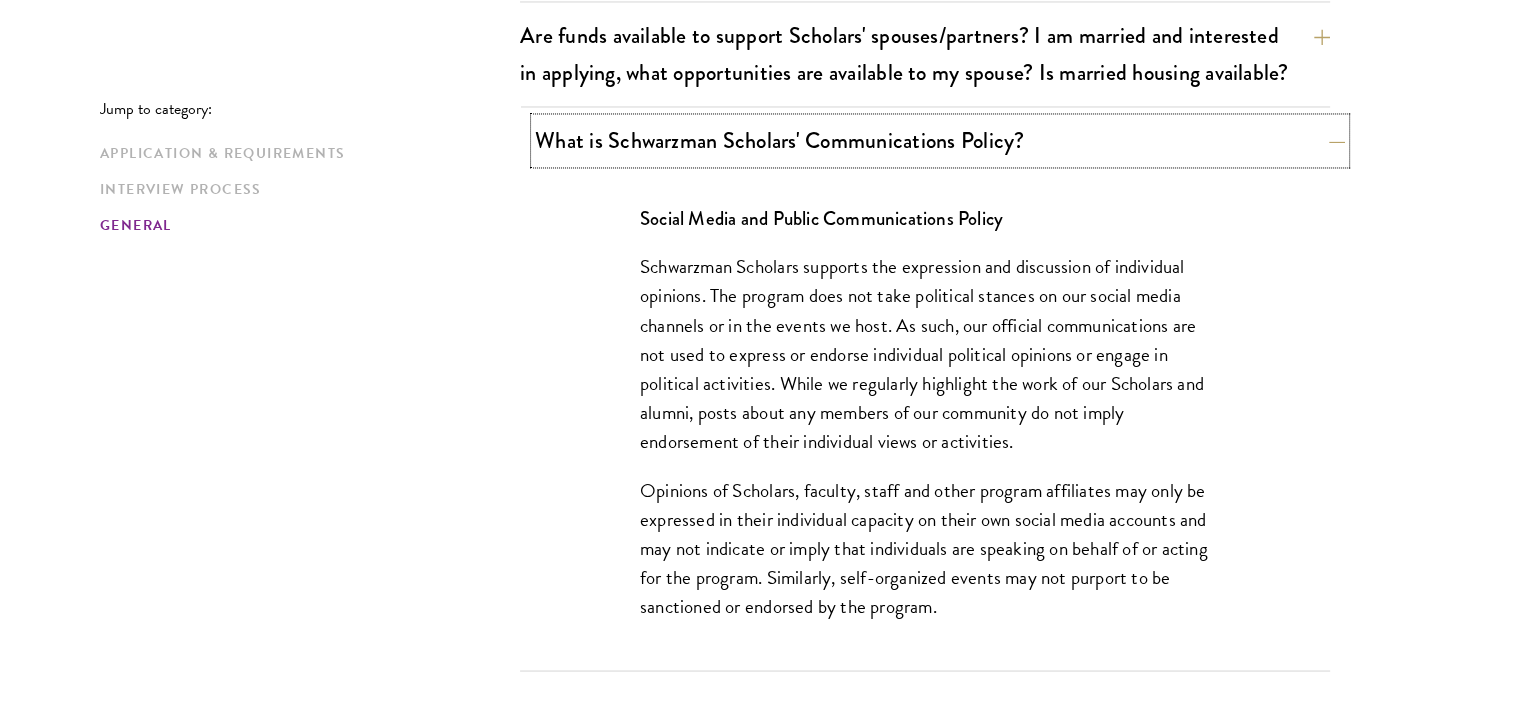 click on "What is Schwarzman Scholars' Communications Policy?" at bounding box center [940, 140] 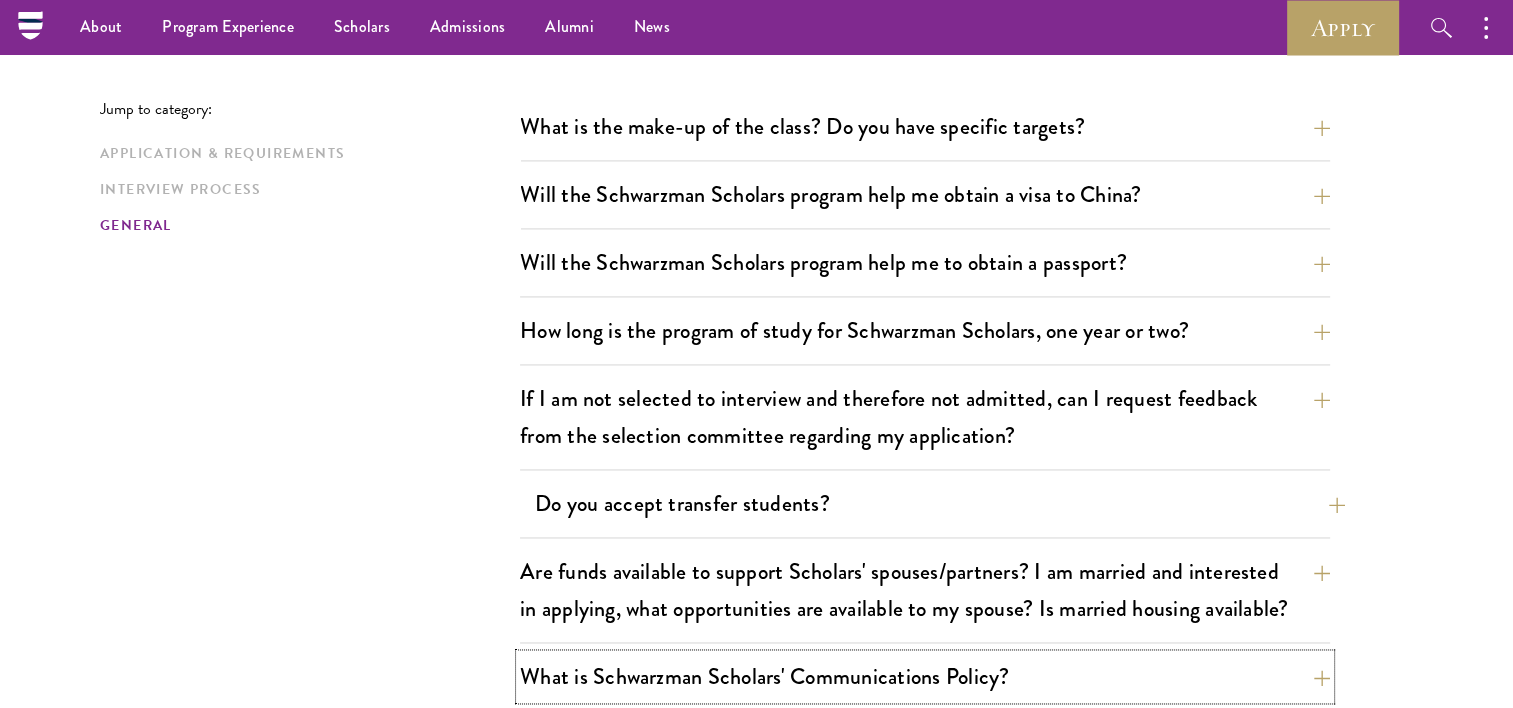 scroll, scrollTop: 2872, scrollLeft: 0, axis: vertical 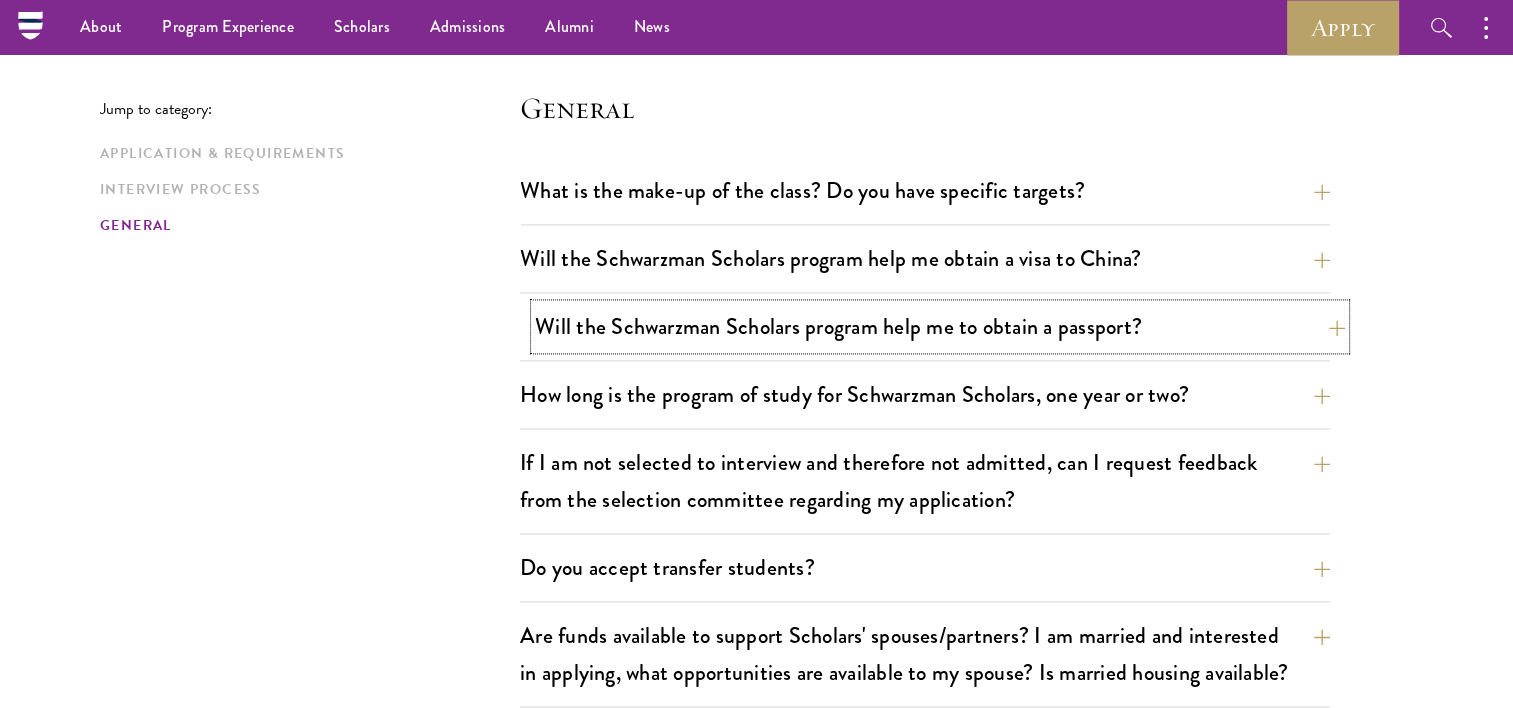 click on "Will the Schwarzman Scholars program help me to obtain a passport?" at bounding box center (940, 326) 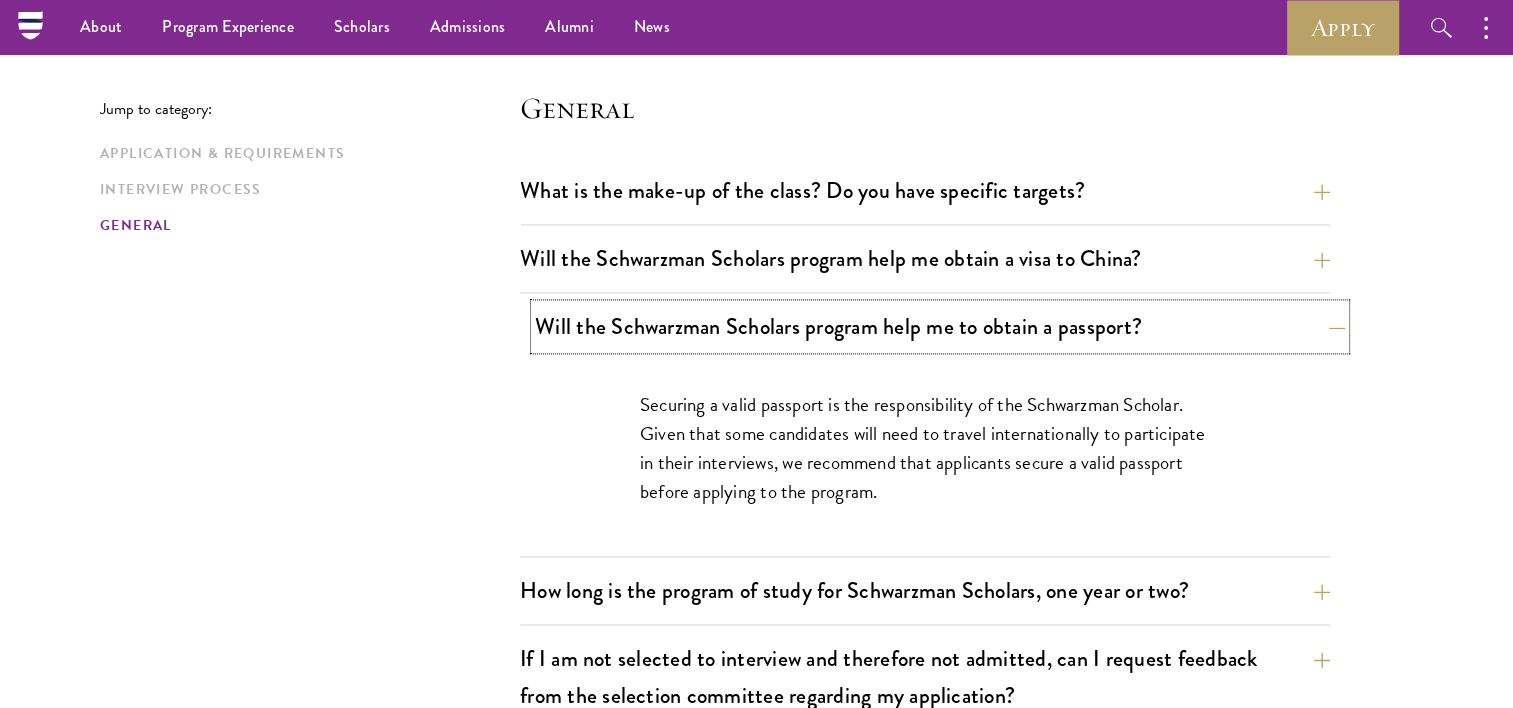 click on "Will the Schwarzman Scholars program help me to obtain a passport?" at bounding box center [940, 326] 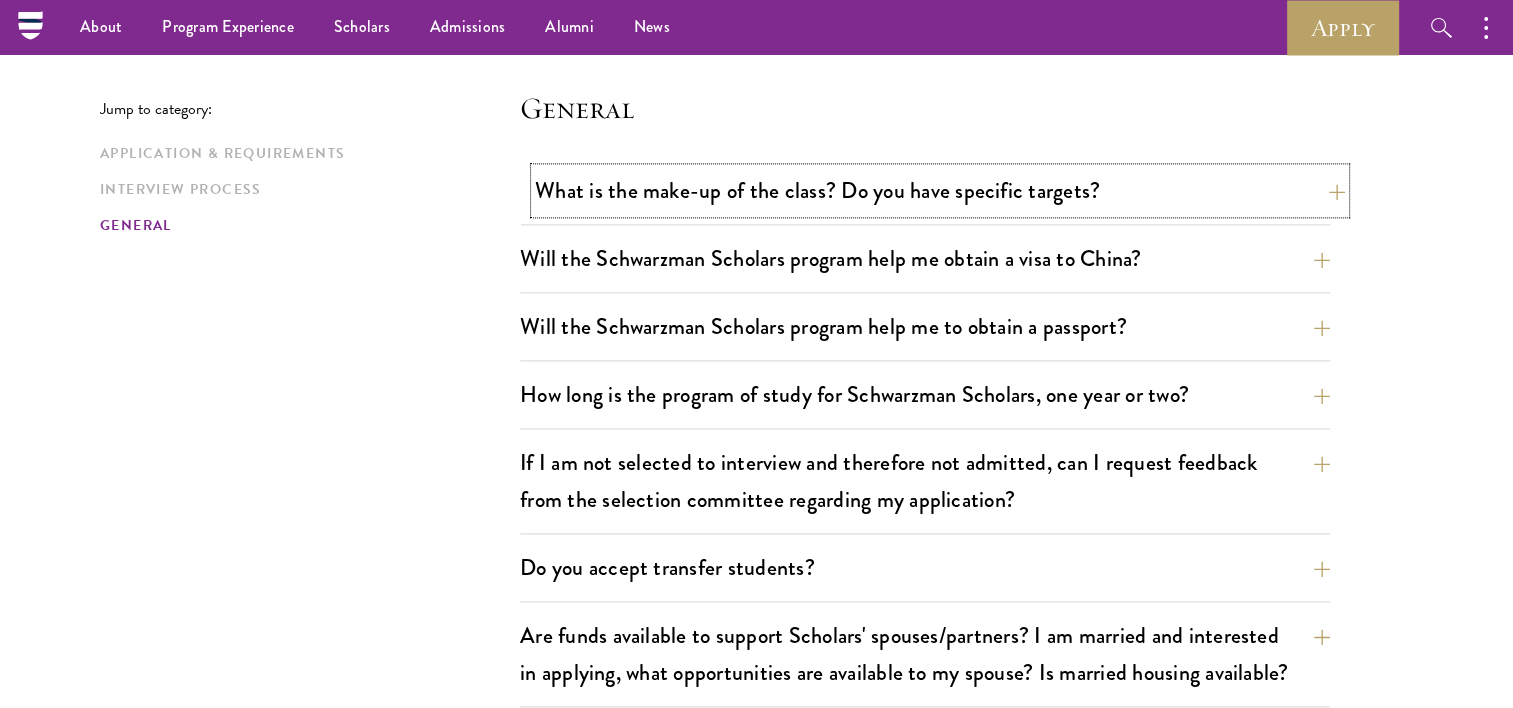 click on "What is the make-up of the class? Do you have specific targets?" at bounding box center (940, 190) 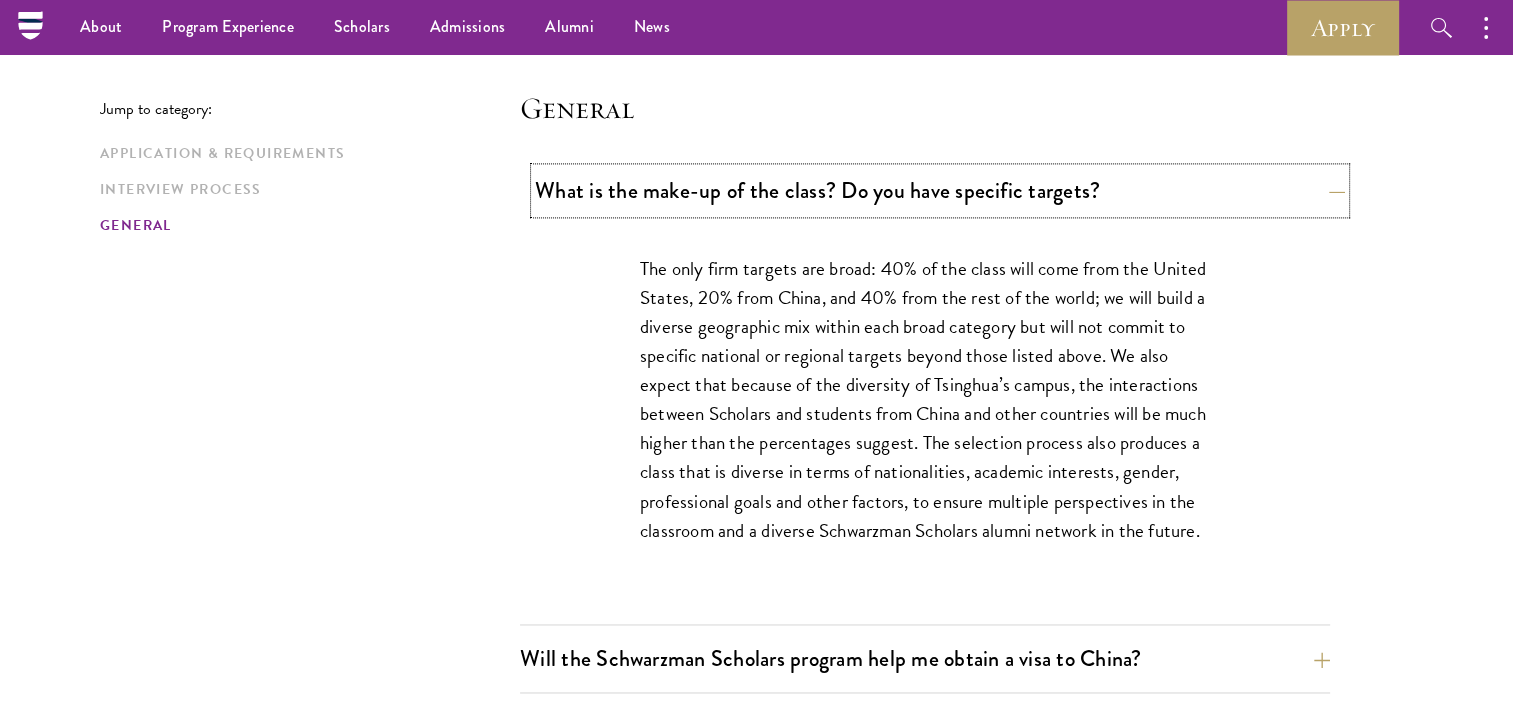 click on "What is the make-up of the class? Do you have specific targets?" at bounding box center (940, 190) 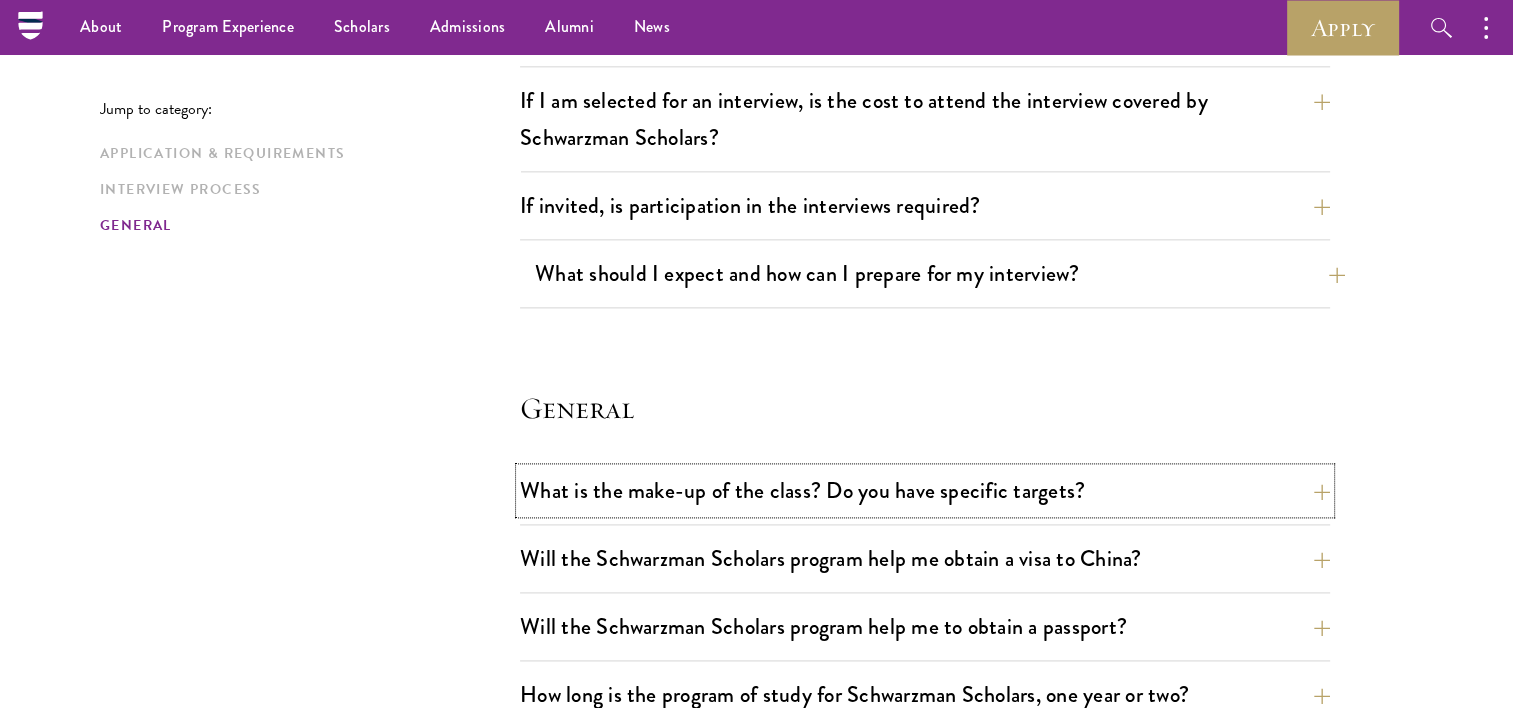 scroll, scrollTop: 2472, scrollLeft: 0, axis: vertical 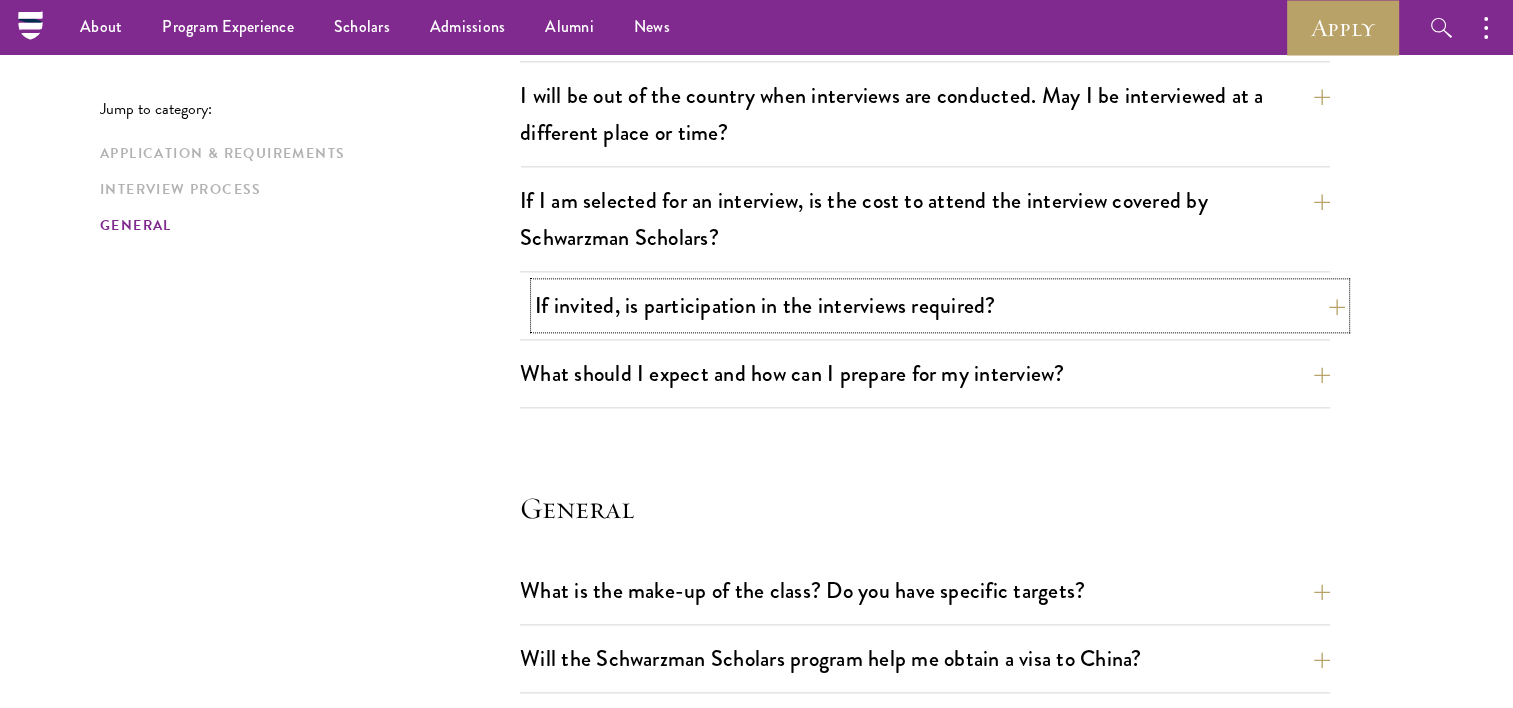 click on "If invited, is participation in the interviews required?" at bounding box center [940, 305] 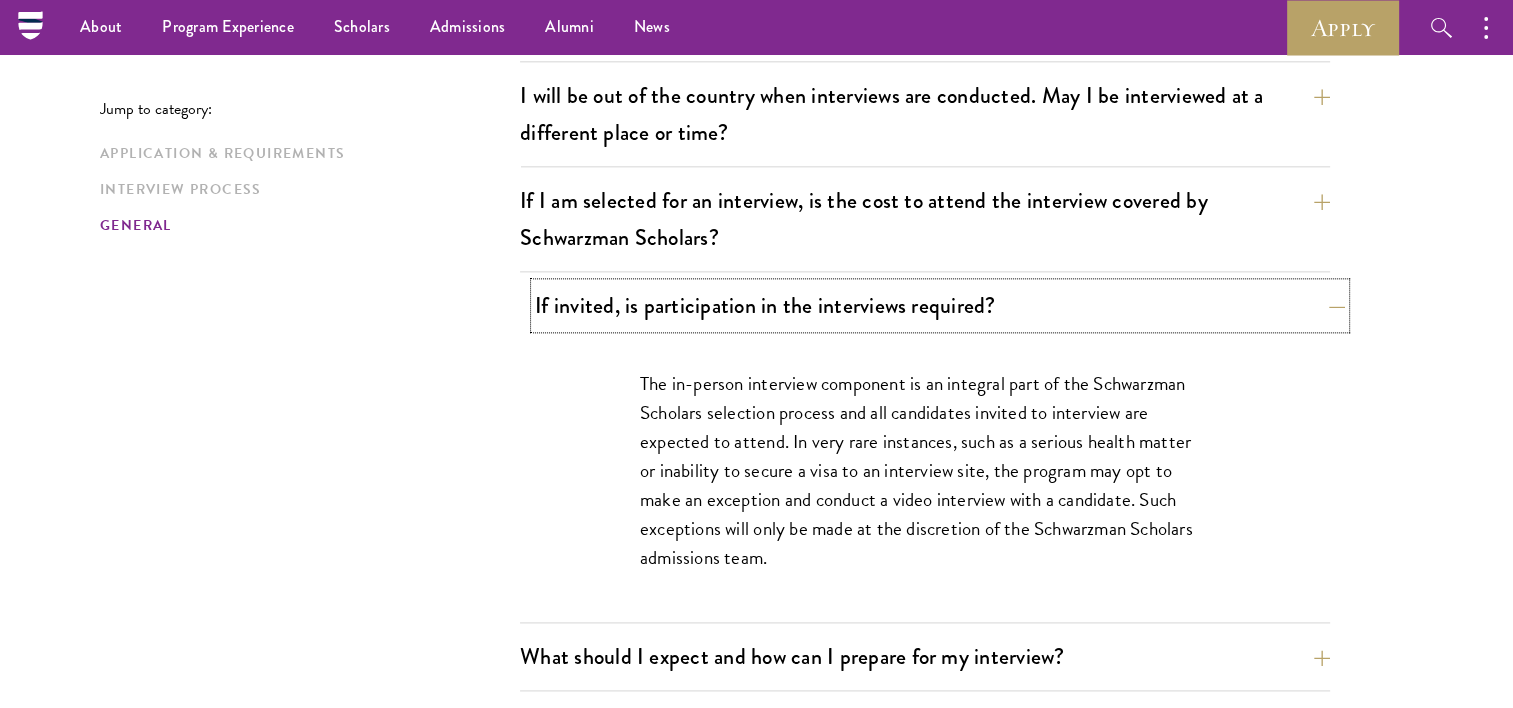 click on "If invited, is participation in the interviews required?" at bounding box center [940, 305] 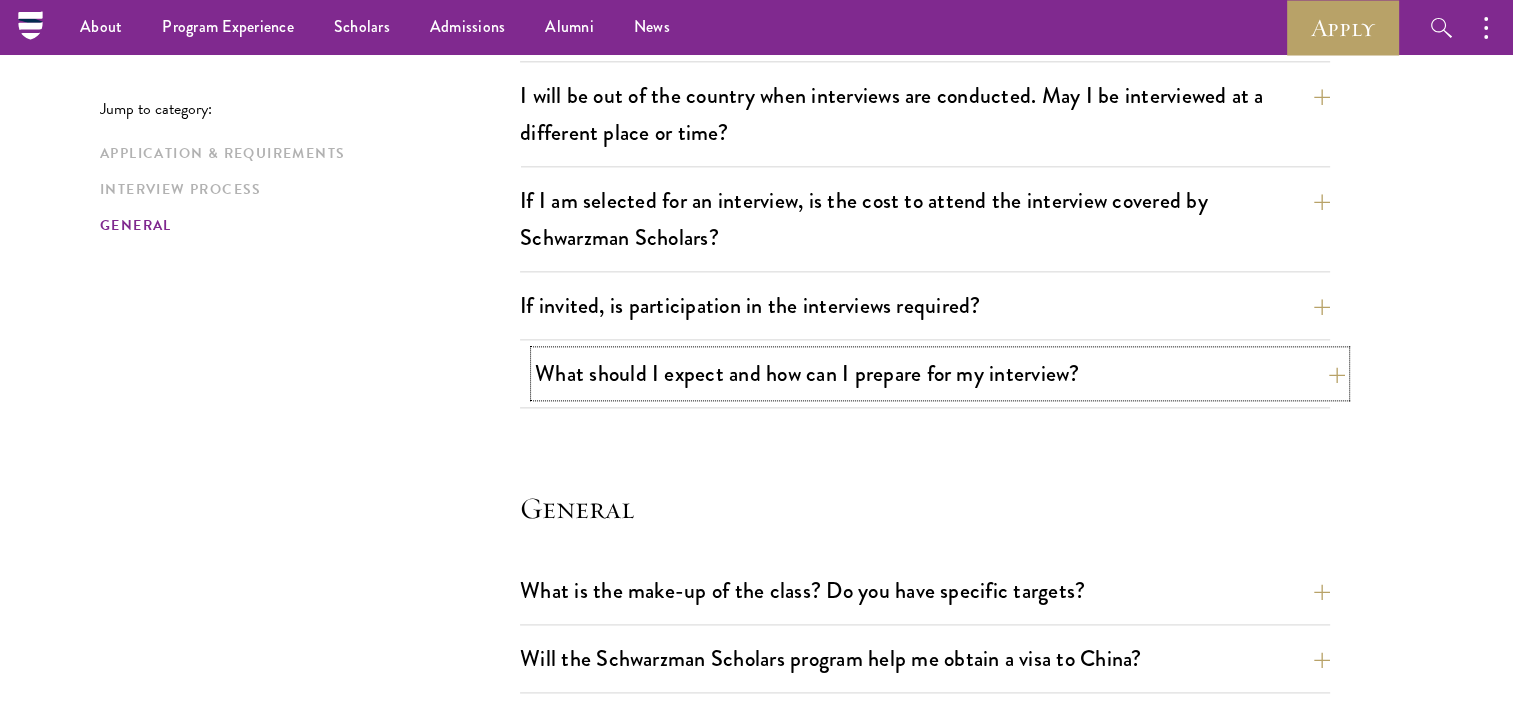 click on "What should I expect and how can I prepare for my interview?" at bounding box center (940, 373) 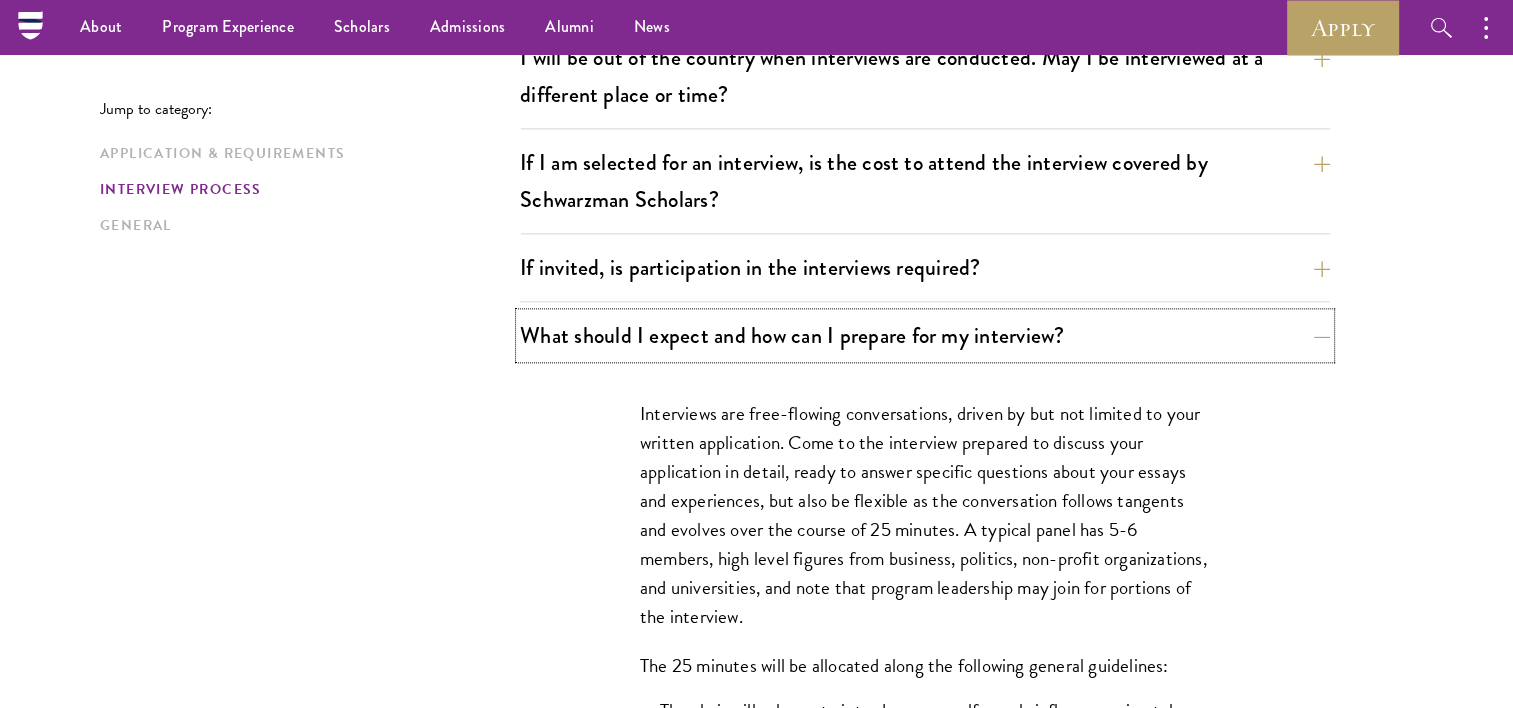 scroll, scrollTop: 2472, scrollLeft: 0, axis: vertical 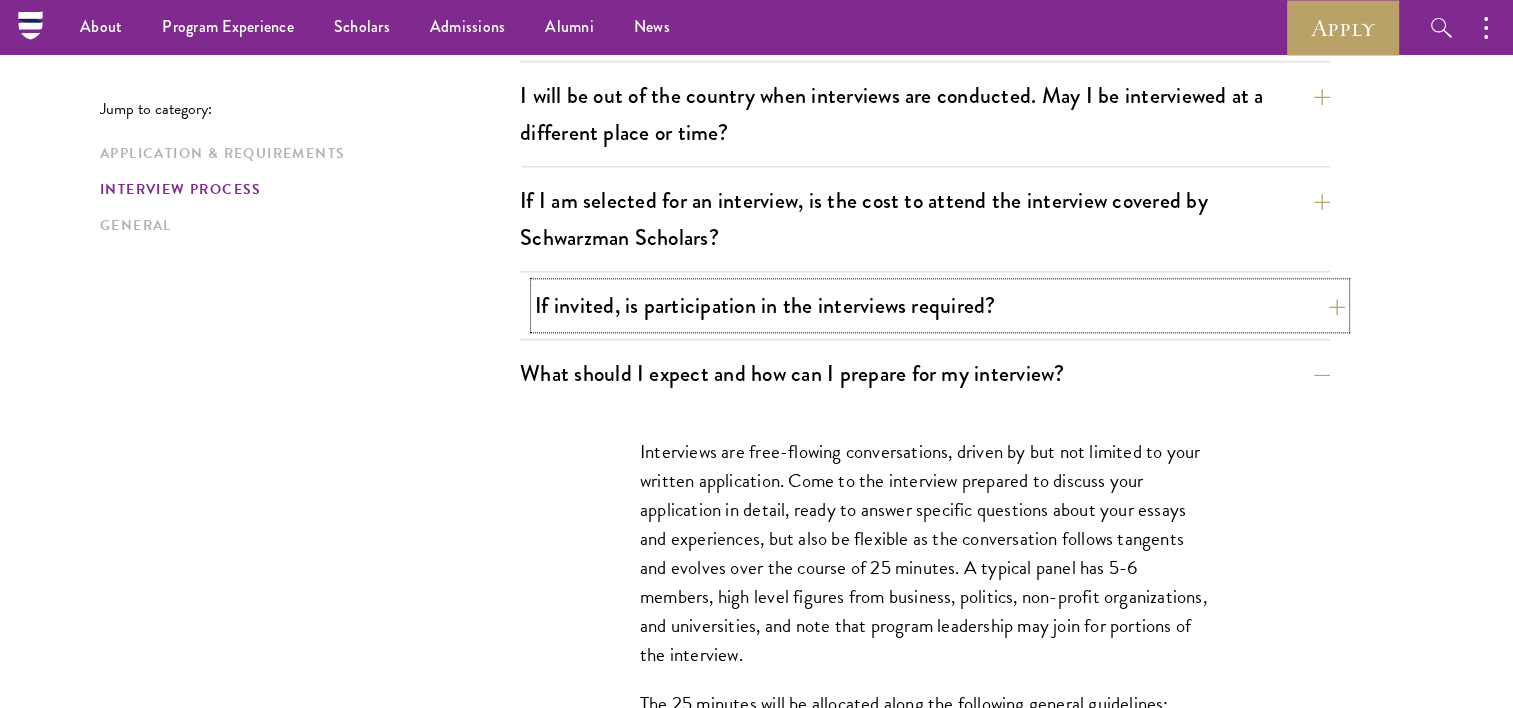 click on "If invited, is participation in the interviews required?" at bounding box center [940, 305] 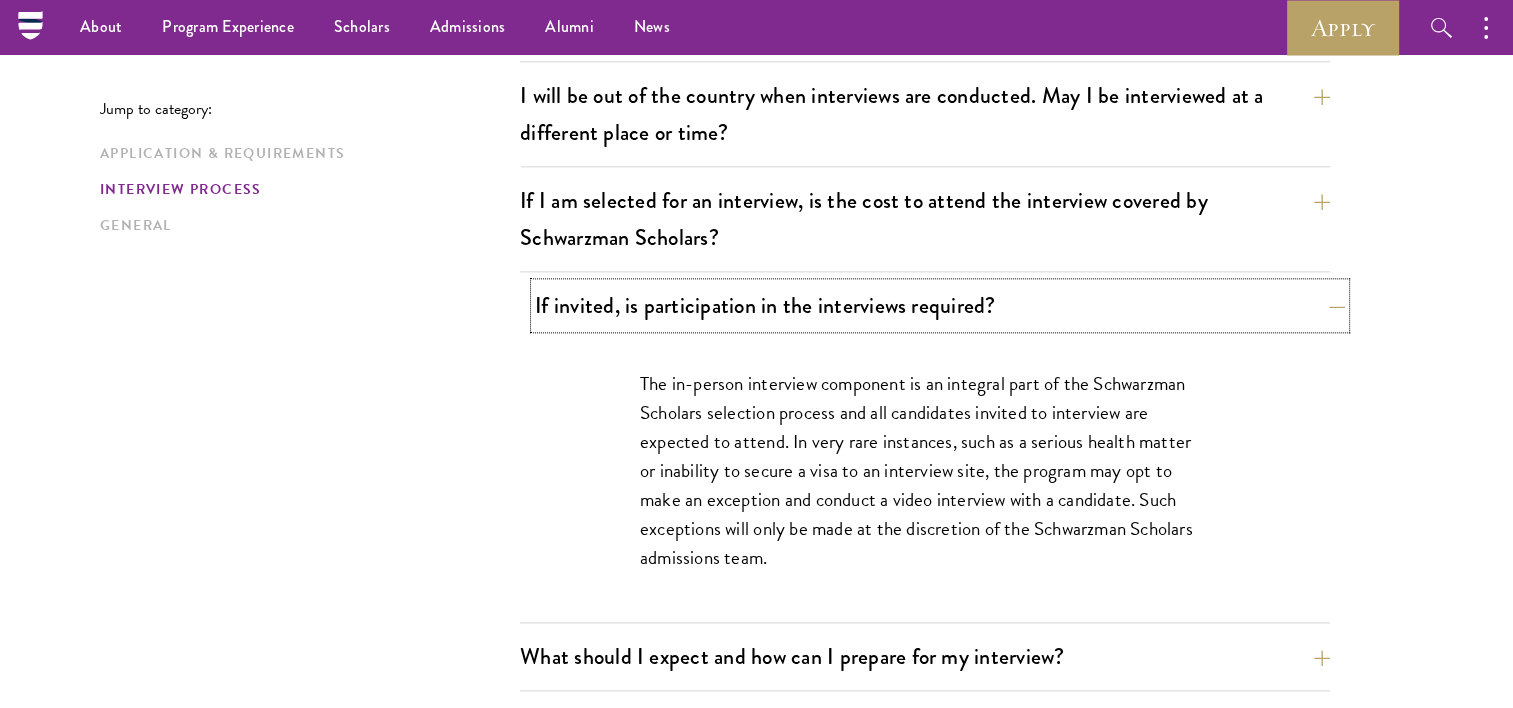 click on "If invited, is participation in the interviews required?" at bounding box center [940, 305] 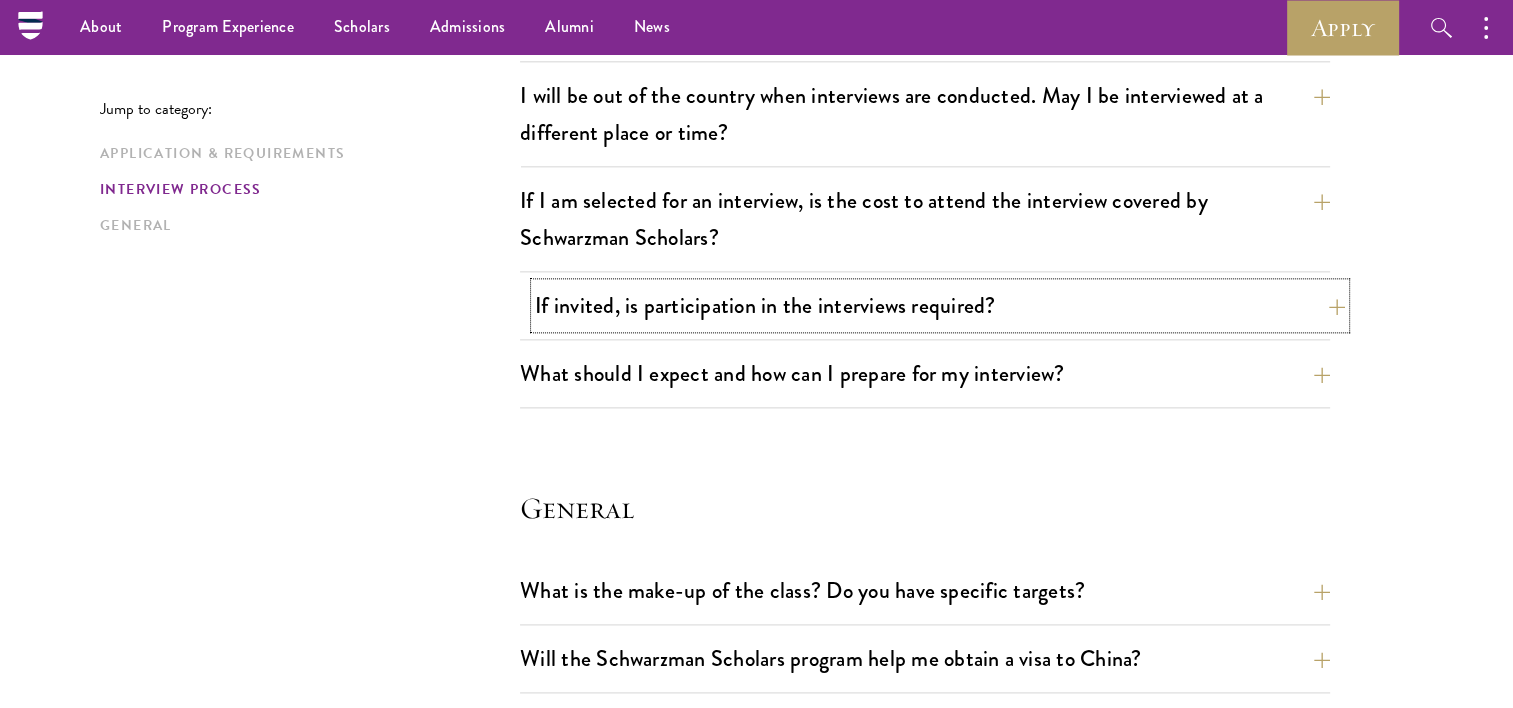 click on "If invited, is participation in the interviews required?" at bounding box center [940, 305] 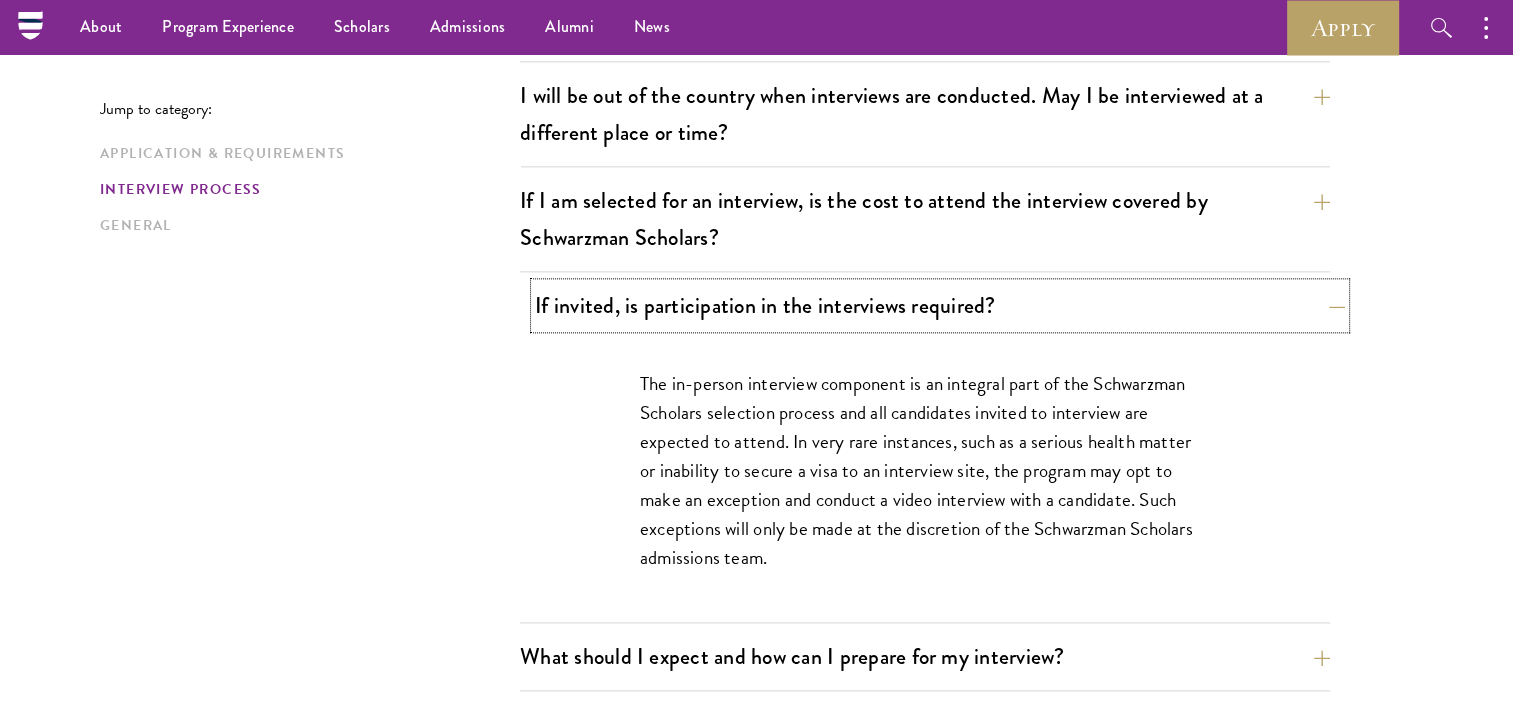 scroll, scrollTop: 2372, scrollLeft: 0, axis: vertical 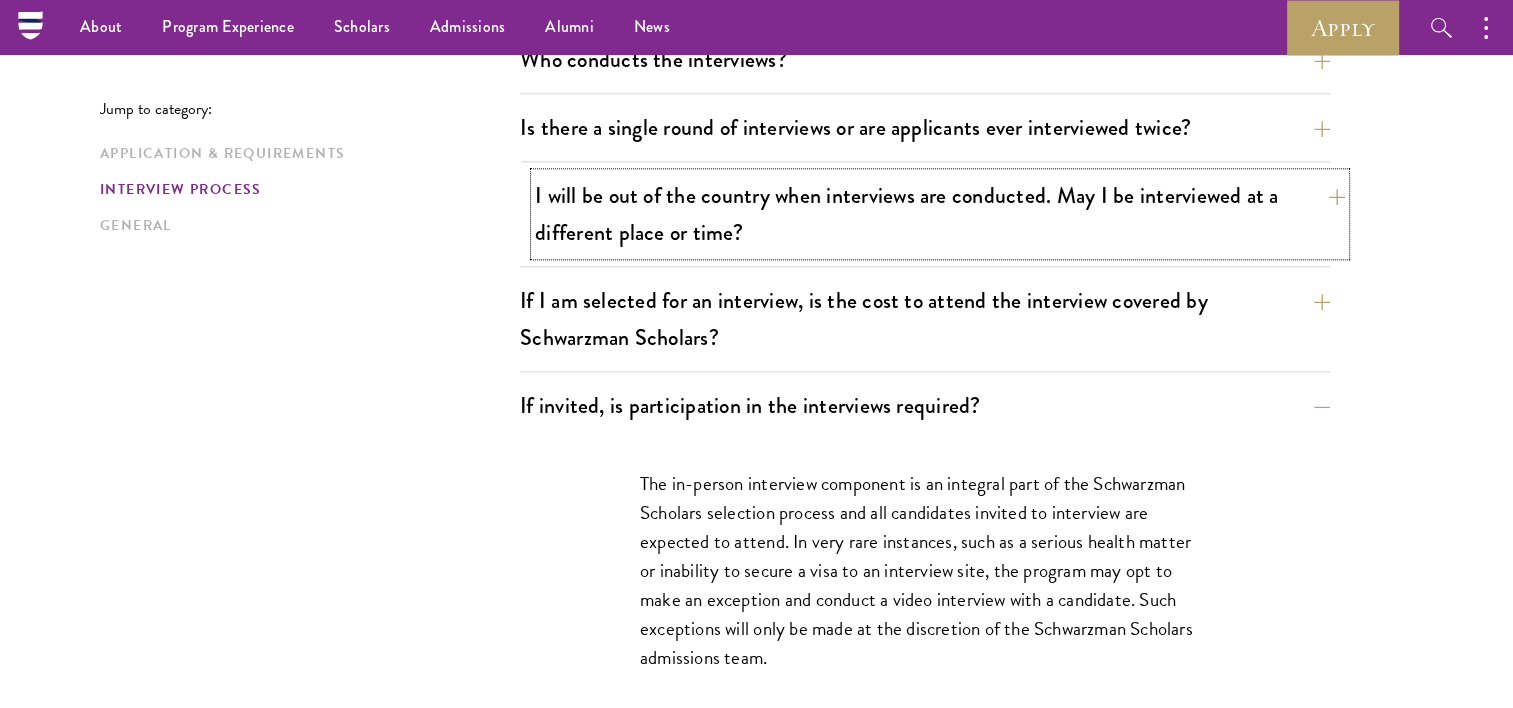 click on "I will be out of the country when interviews are conducted. May I be interviewed at a different place or time?" at bounding box center [940, 214] 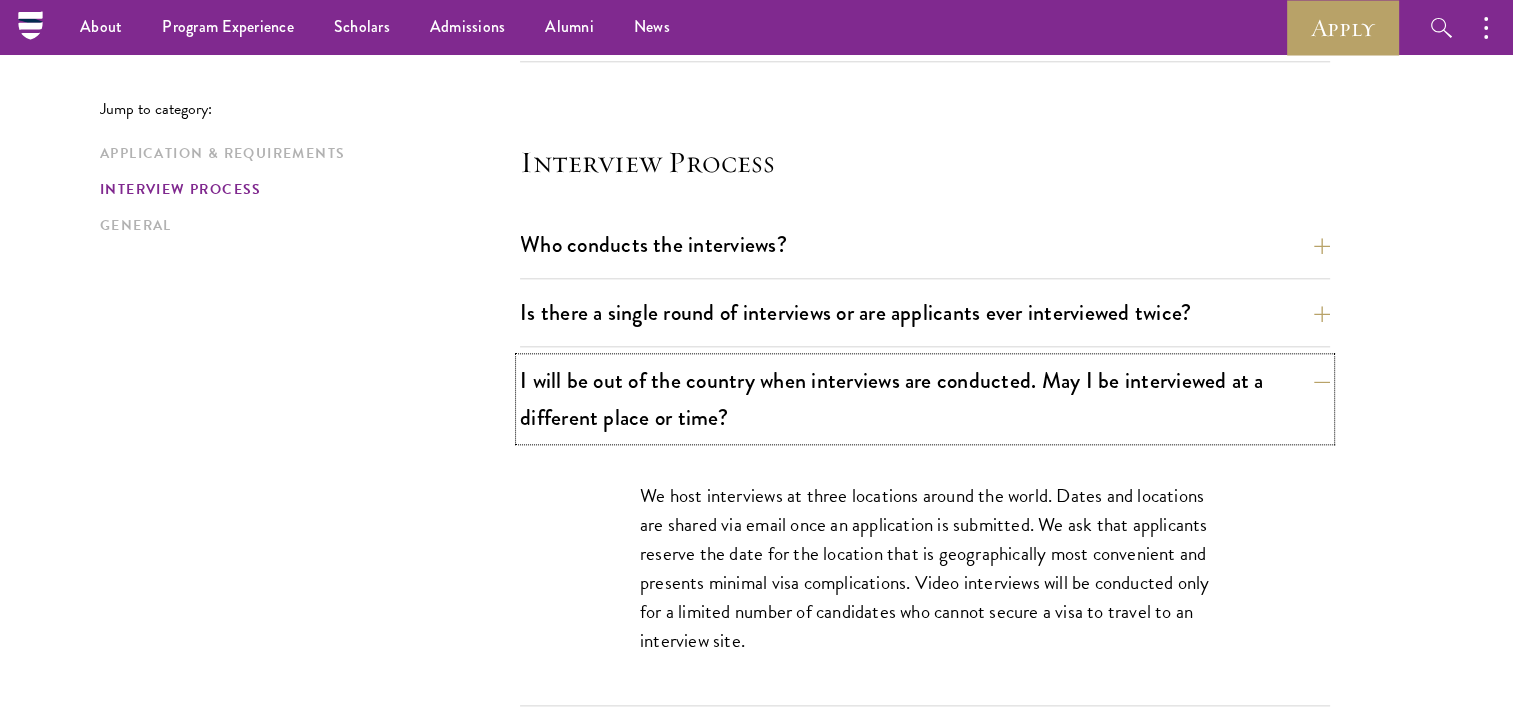 scroll, scrollTop: 2172, scrollLeft: 0, axis: vertical 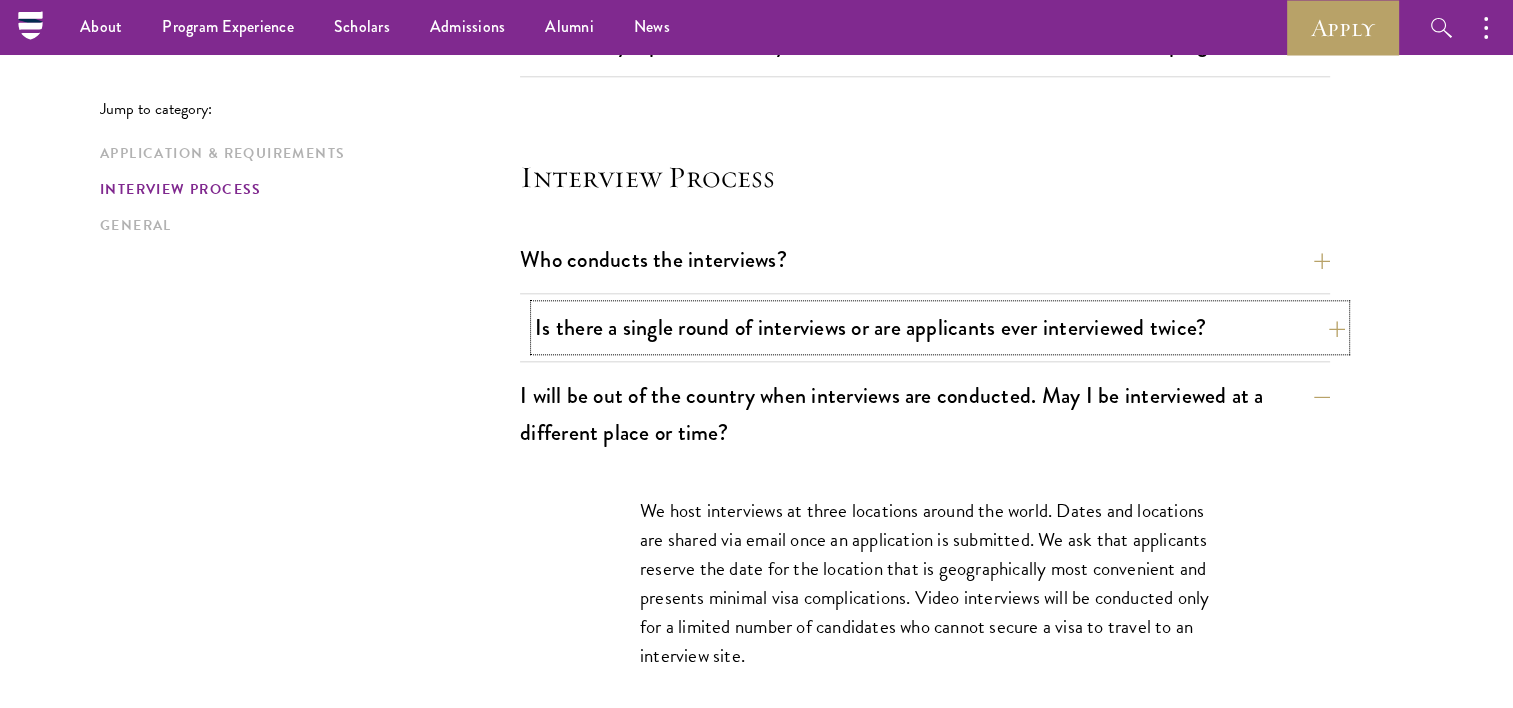 click on "Is there a single round of interviews or are applicants ever interviewed twice?" at bounding box center [940, 327] 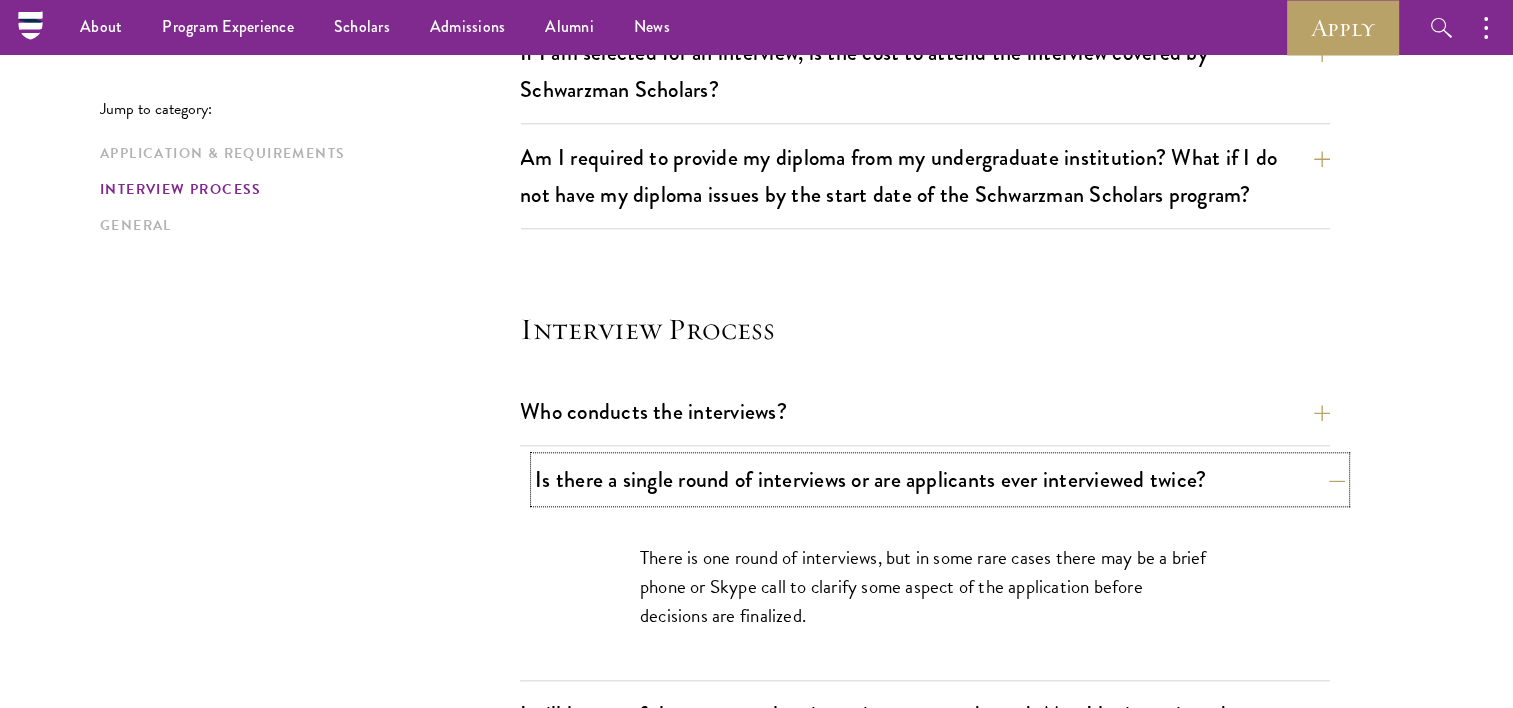 scroll, scrollTop: 1972, scrollLeft: 0, axis: vertical 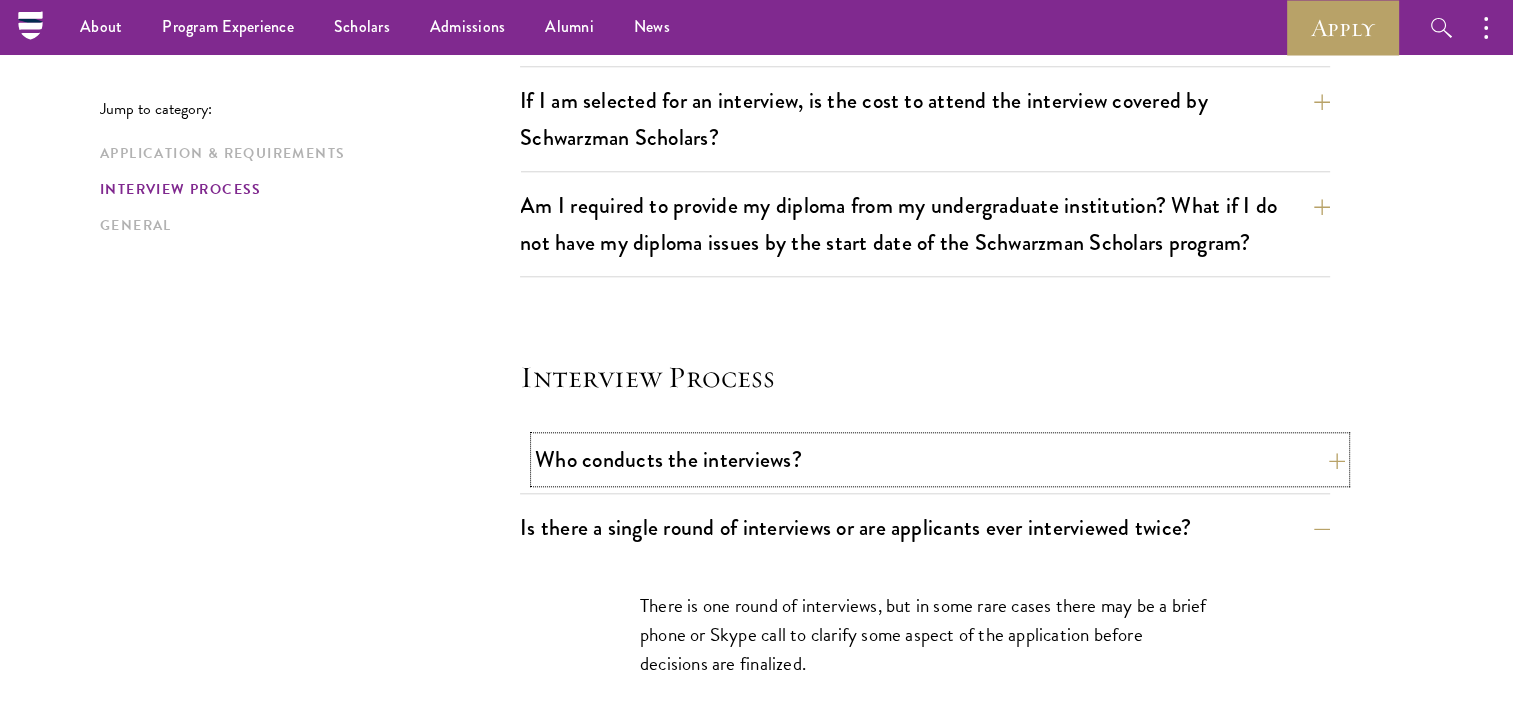 click on "Who conducts the interviews?" at bounding box center (940, 459) 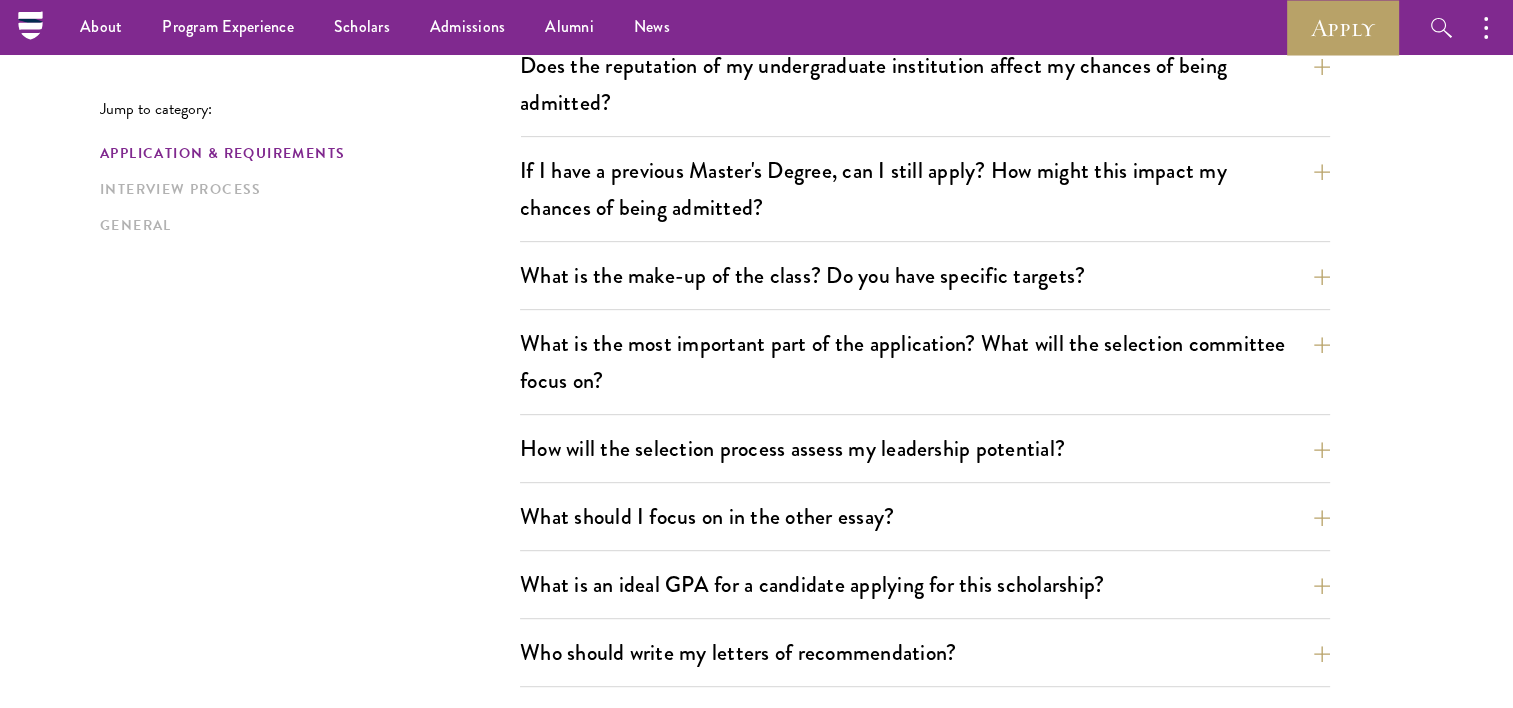 scroll, scrollTop: 672, scrollLeft: 0, axis: vertical 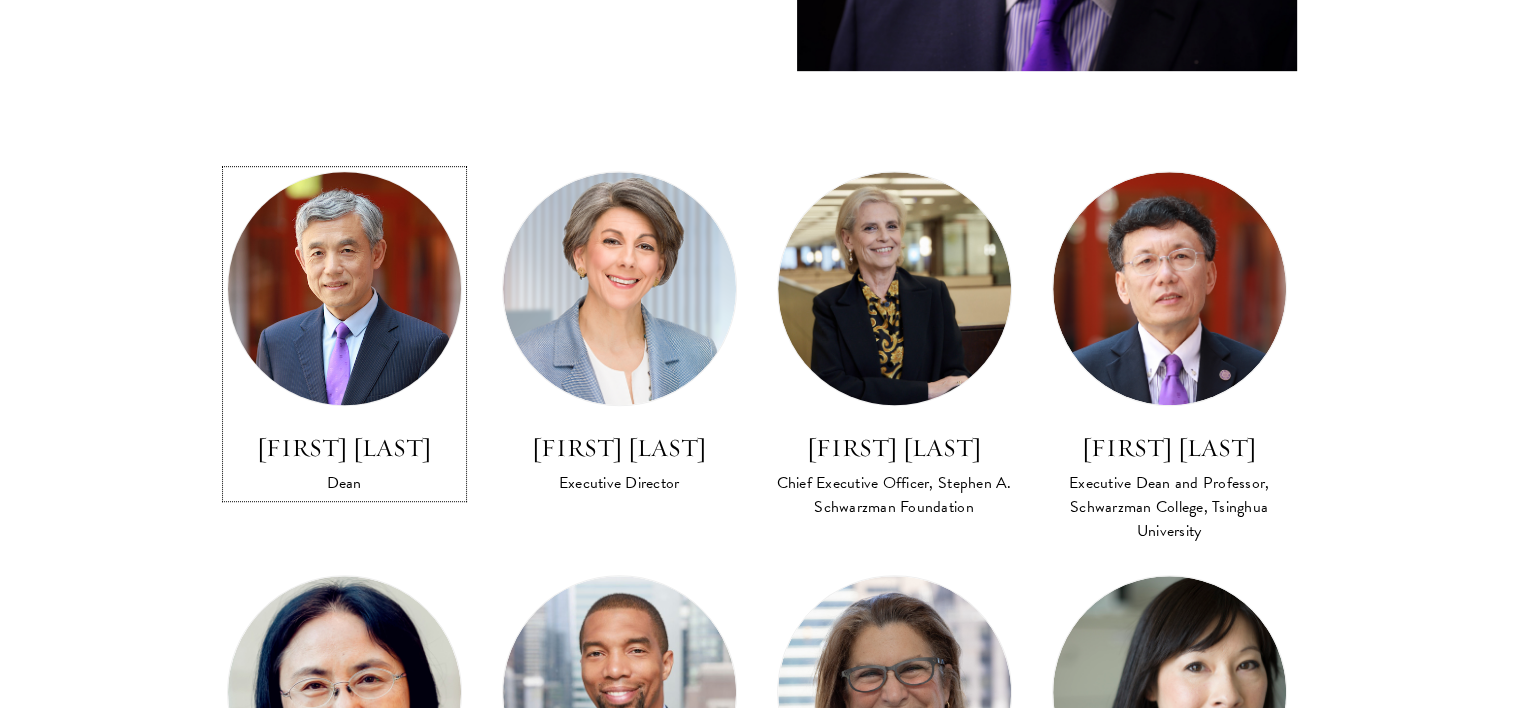click on "[FIRST] [LAST]" at bounding box center (344, 448) 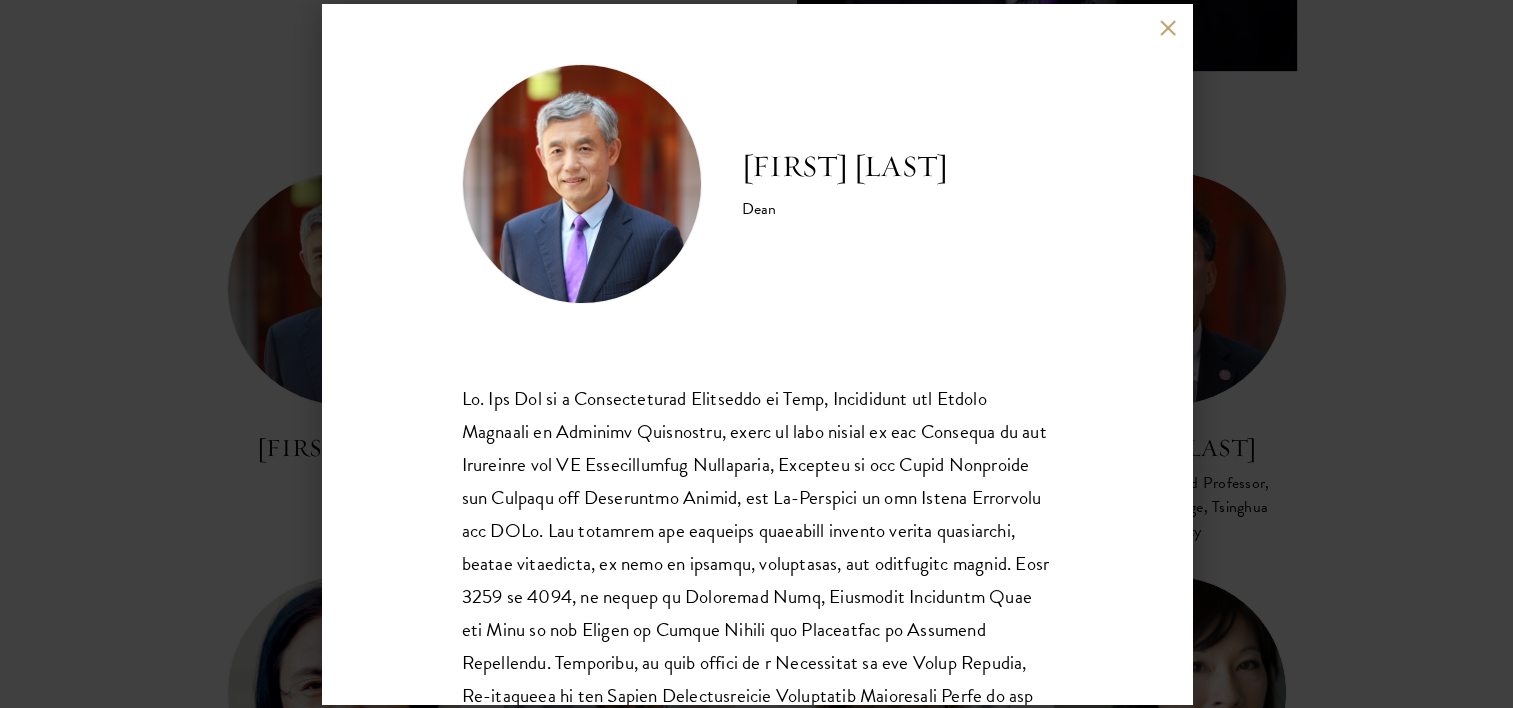 click on "[FIRST] [LAST]
Dean
Dr. [LAST] is a recipient of the Distinguished Young Scholar Award from National Natural Science Foundation of China, Cheung Kong Chair Distinguished Professor of the Ministry of Education, the Fudan Distinguished Contribution Award for Management Science, the Distinguished Contribution Award from Chinese Association for Science of Science and S&T Policy, and the Second National Award for Excellence in Innovation in China. He holds a PhD in Engineering and Public Policy from Carnegie Mellon University." at bounding box center (756, 354) 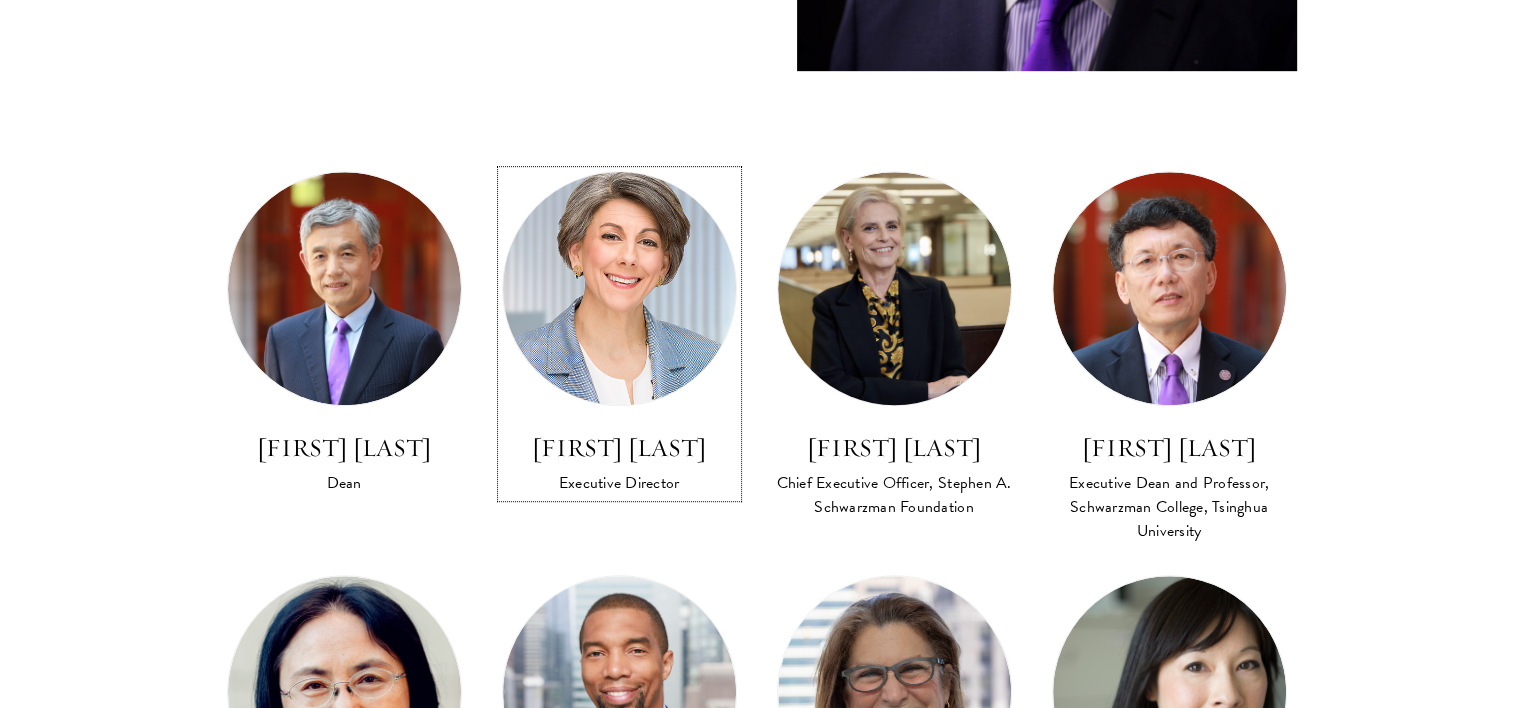 click on "[FIRST] [LAST]" at bounding box center [619, 448] 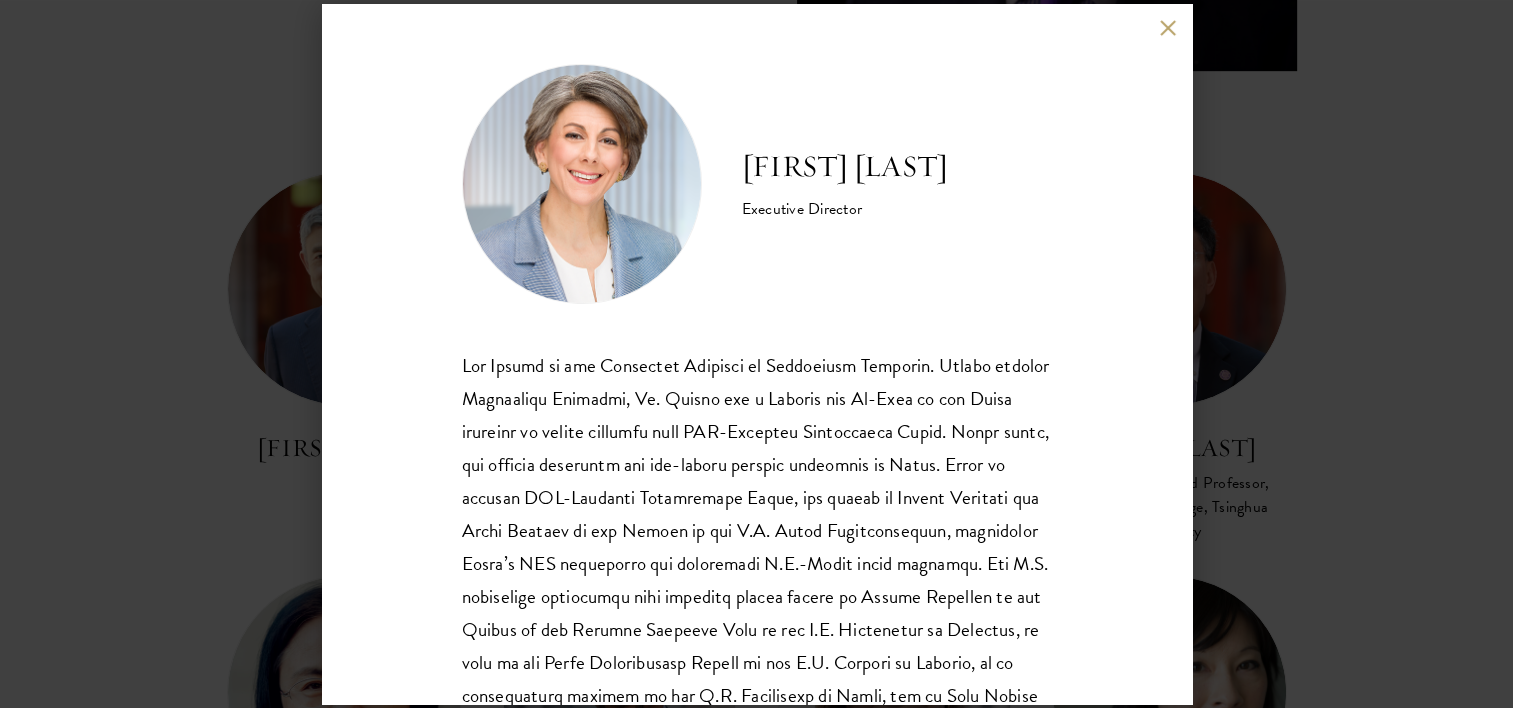 click at bounding box center (1168, 27) 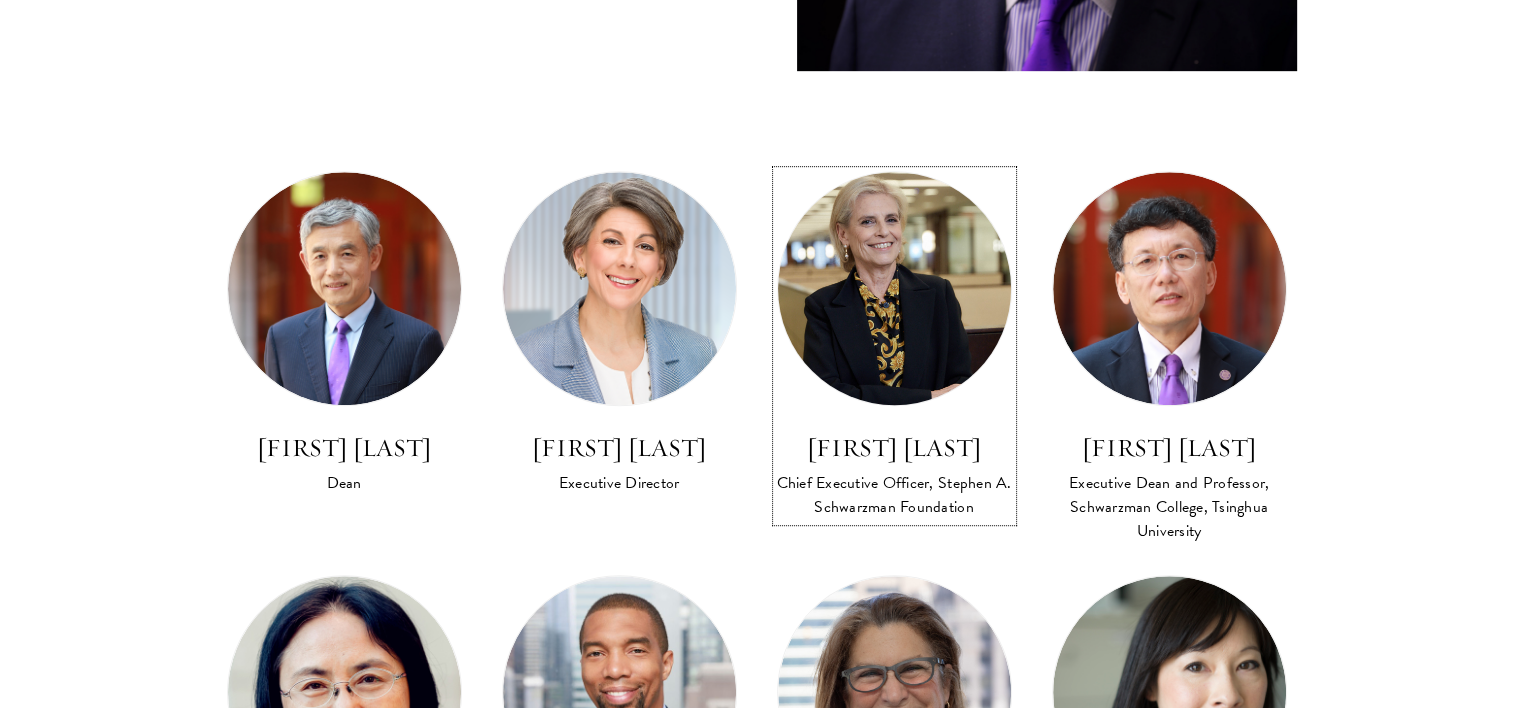 click on "[FIRST] [LAST]" at bounding box center (894, 448) 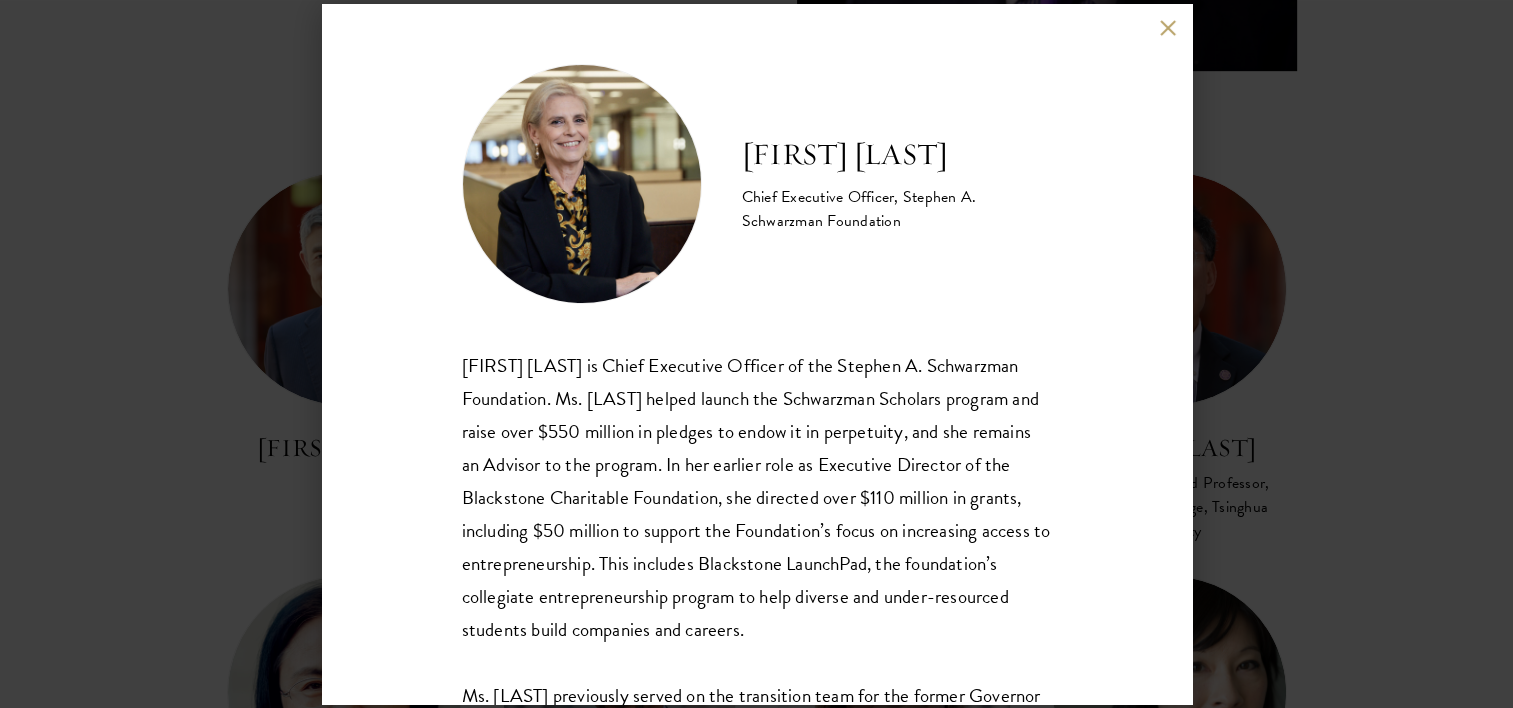 click on "[FIRST] [LAST]
Chief Executive Officer, Stephen A. Schwarzman Foundation
Amy [LAST] is Chief Executive Officer of the Stephen A. Schwarzman Foundation.  Ms. [LAST] helped launch the Schwarzman Scholars program and raise over $550 million in pledges to endow it in perpetuity, and she remains an Advisor to the program. In her earlier role as Executive Director of the Blackstone Charitable Foundation, she directed over $110 million in grants, including $50 million to support the Foundation’s focus on increasing access to entrepreneurship. This includes Blackstone LaunchPad, the foundation’s collegiate entrepreneurship program to help diverse and under-resourced students build companies and careers." at bounding box center (757, 354) 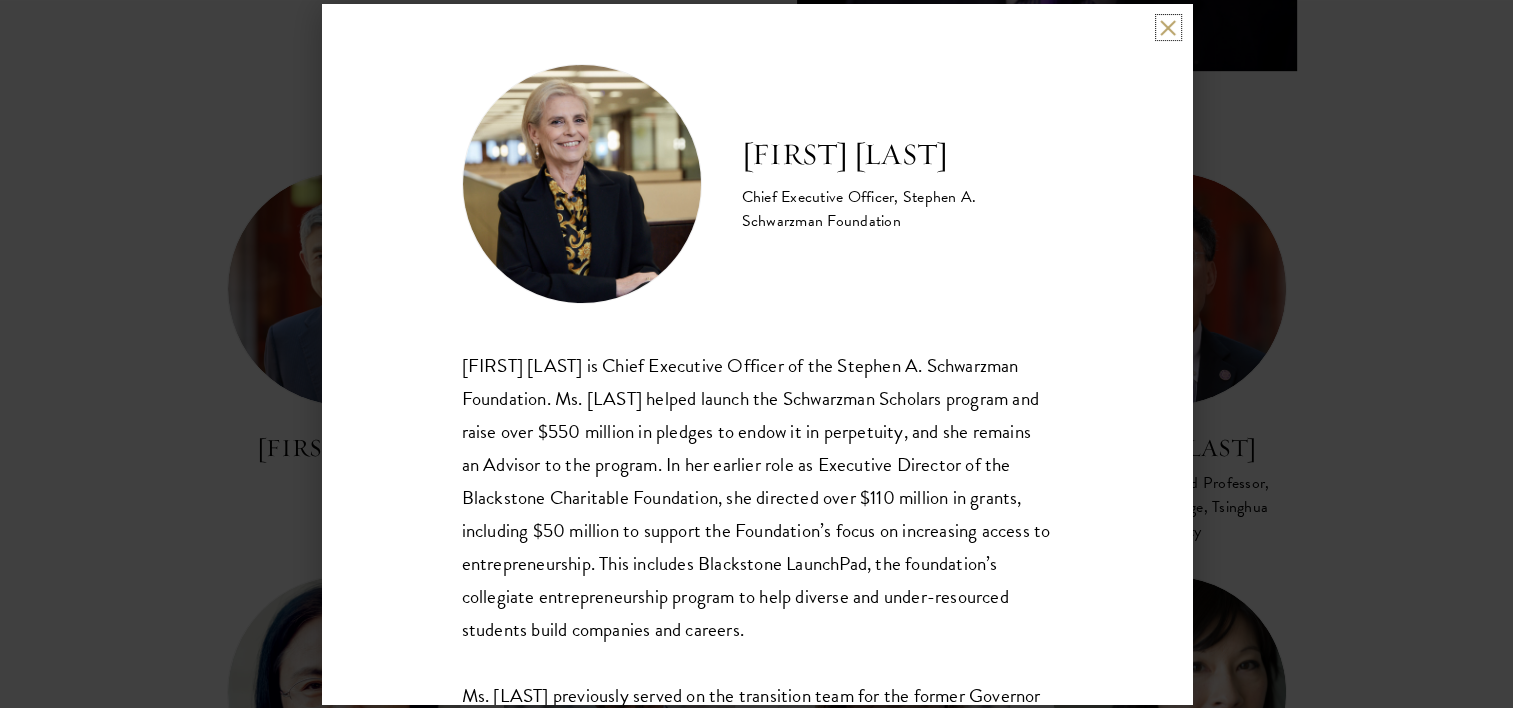 click at bounding box center (1168, 27) 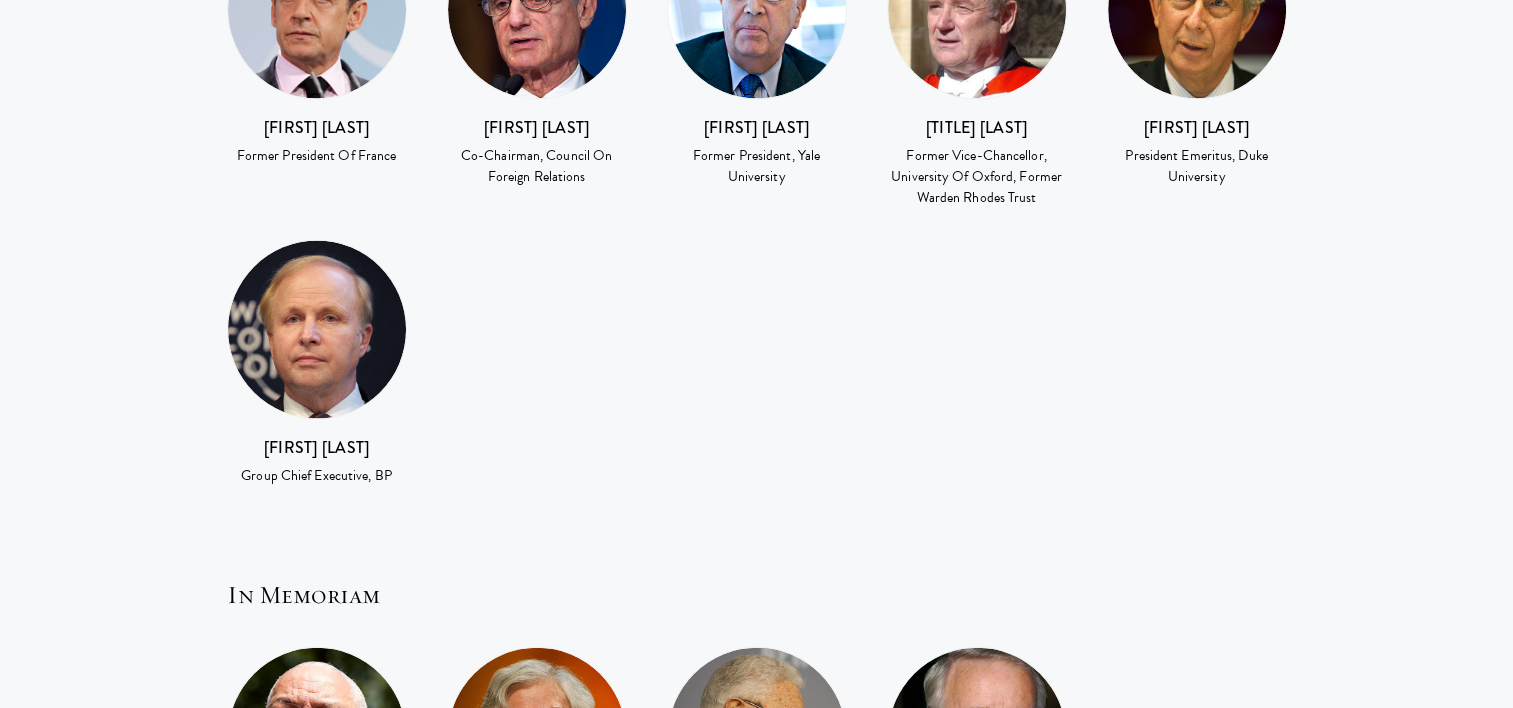 scroll, scrollTop: 4400, scrollLeft: 0, axis: vertical 